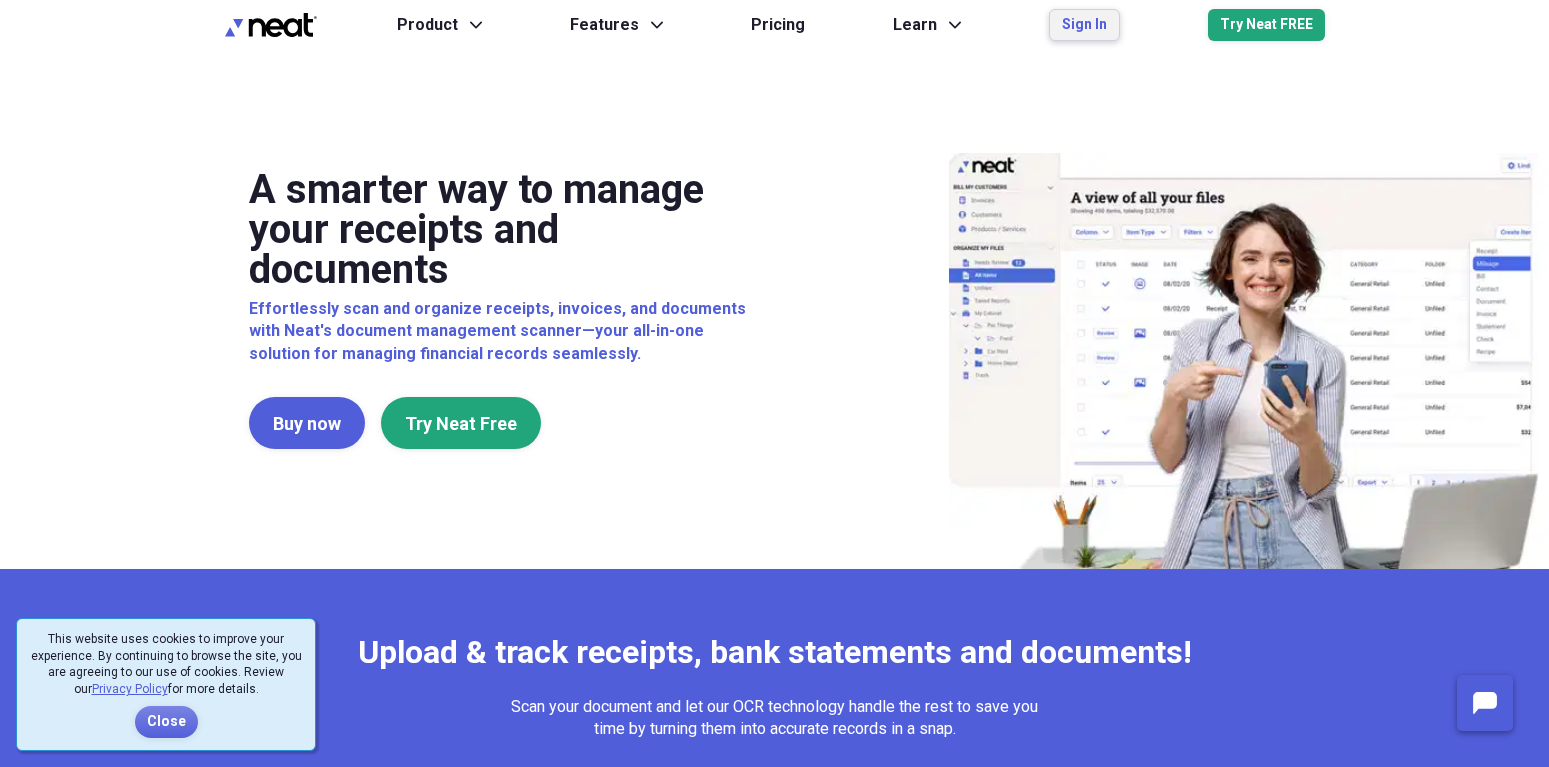 scroll, scrollTop: 0, scrollLeft: 0, axis: both 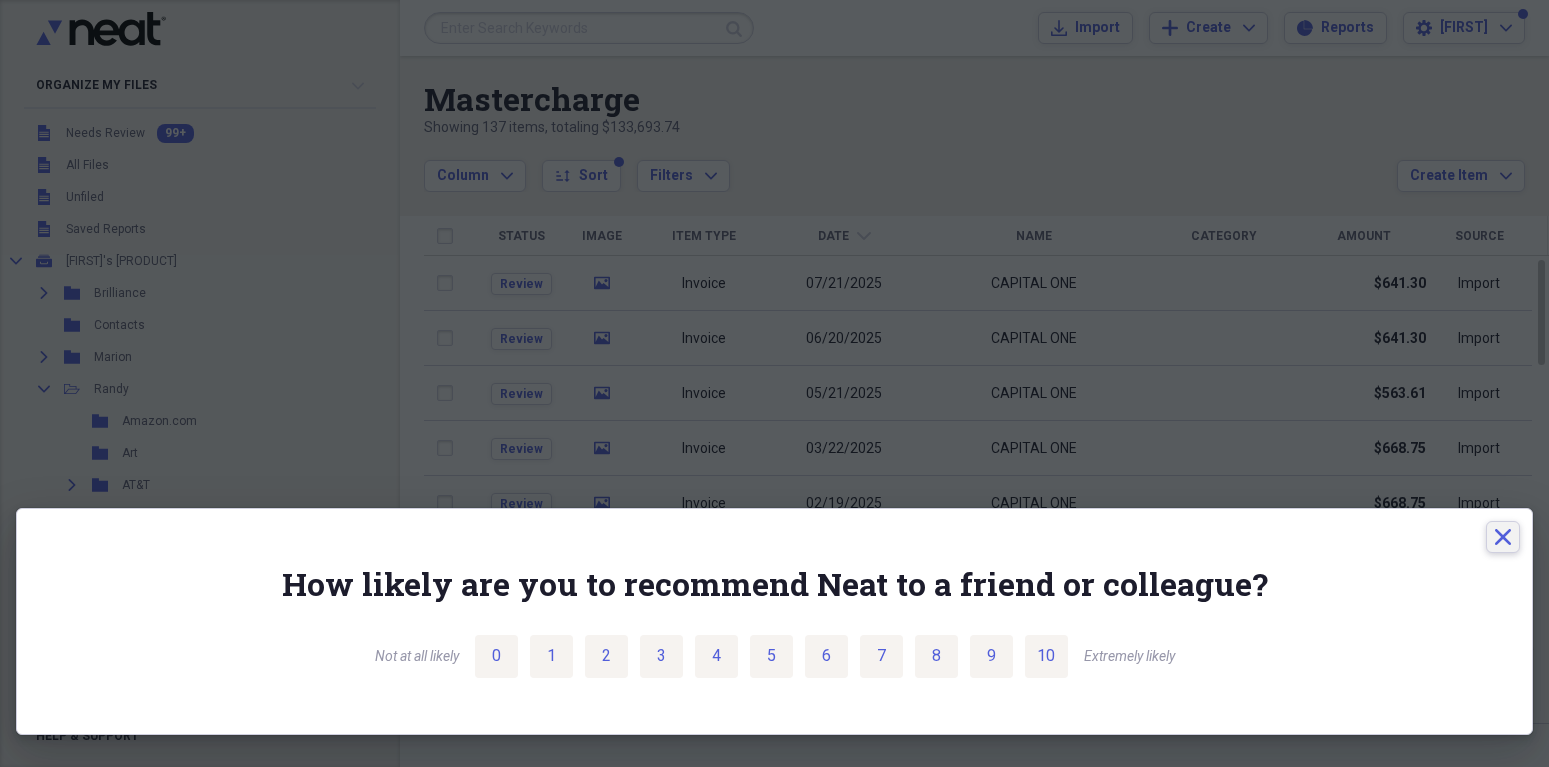 click on "Close" 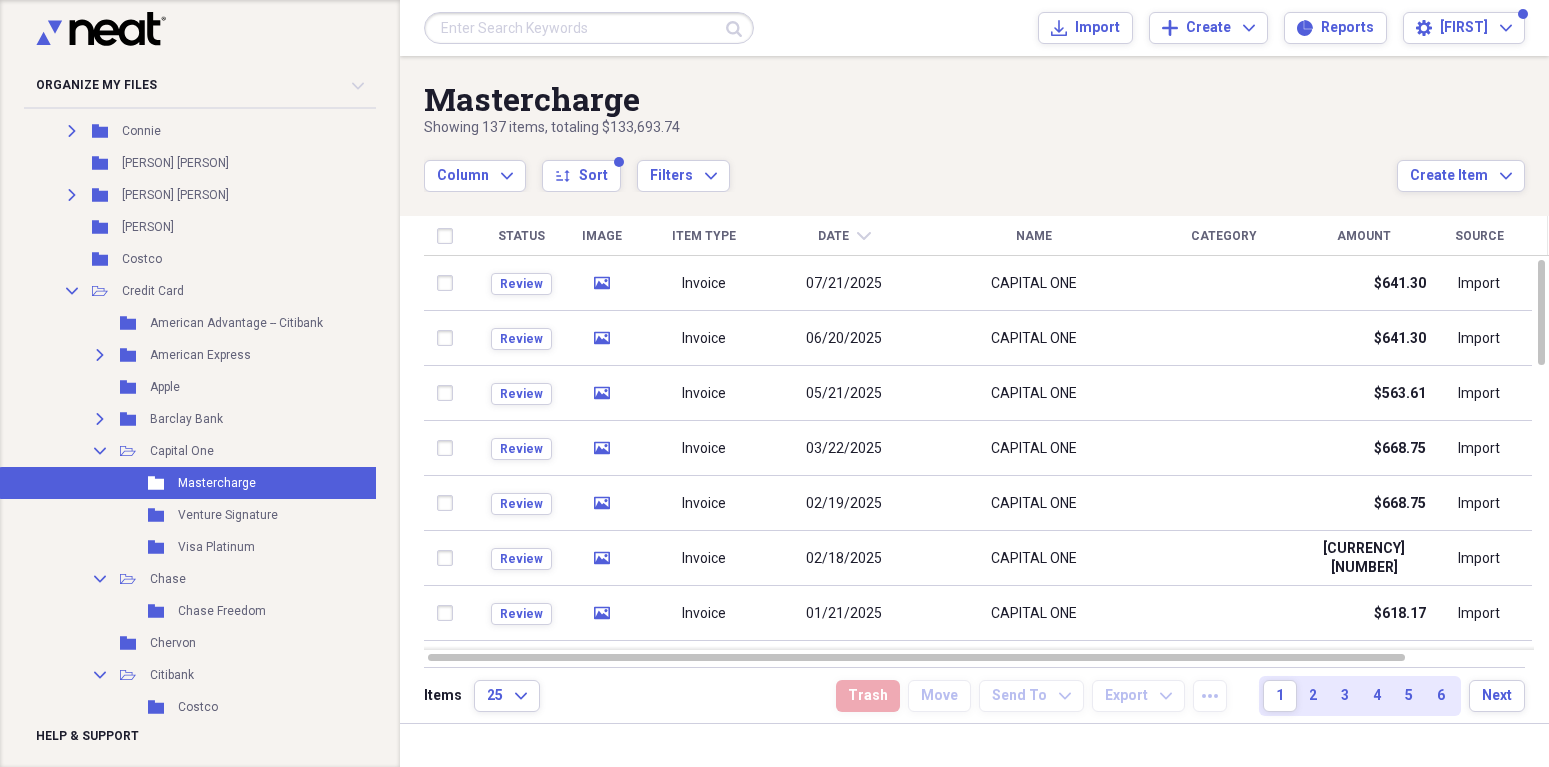 scroll, scrollTop: 756, scrollLeft: 0, axis: vertical 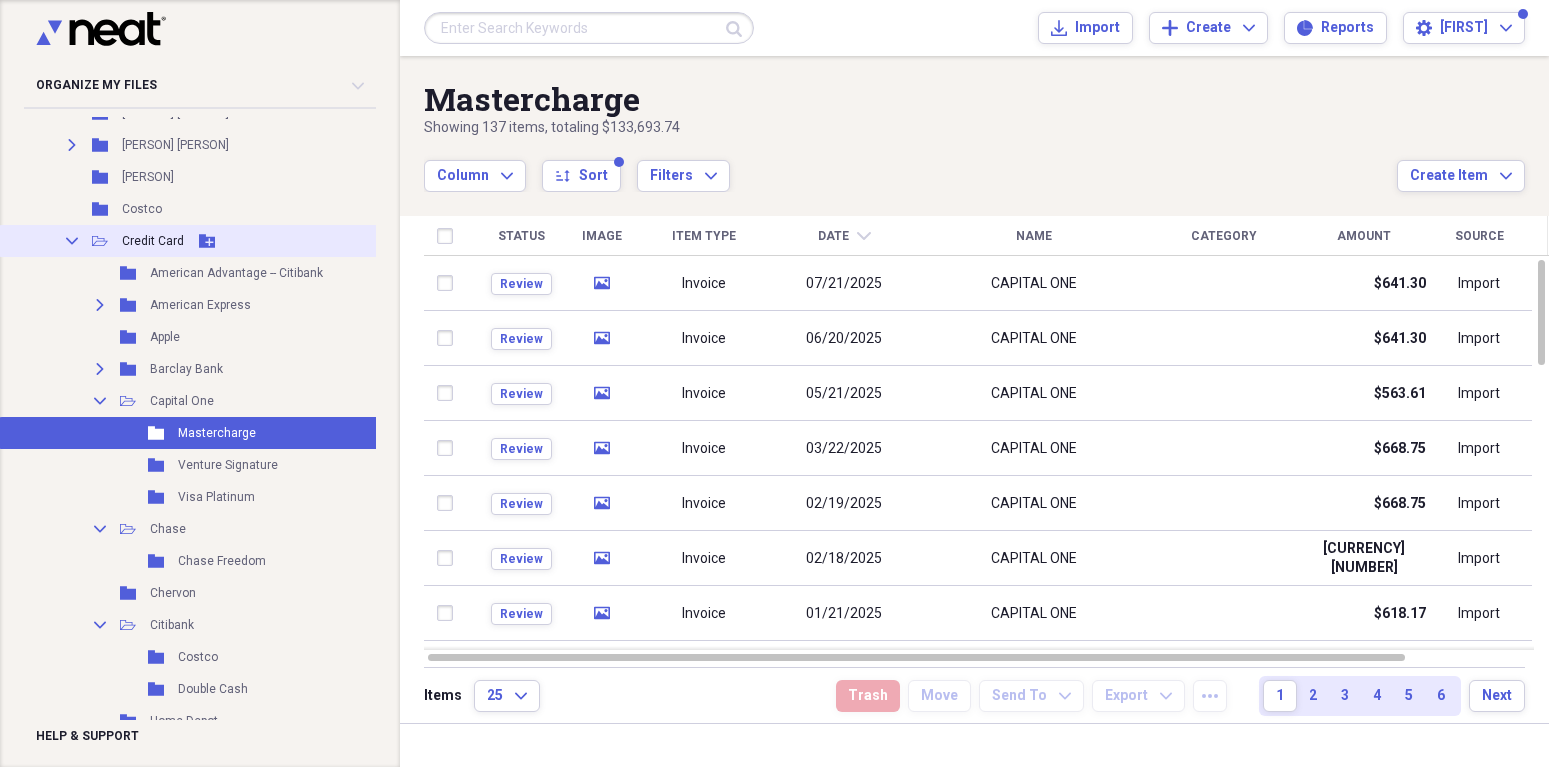 click on "Collapse" at bounding box center [72, 241] 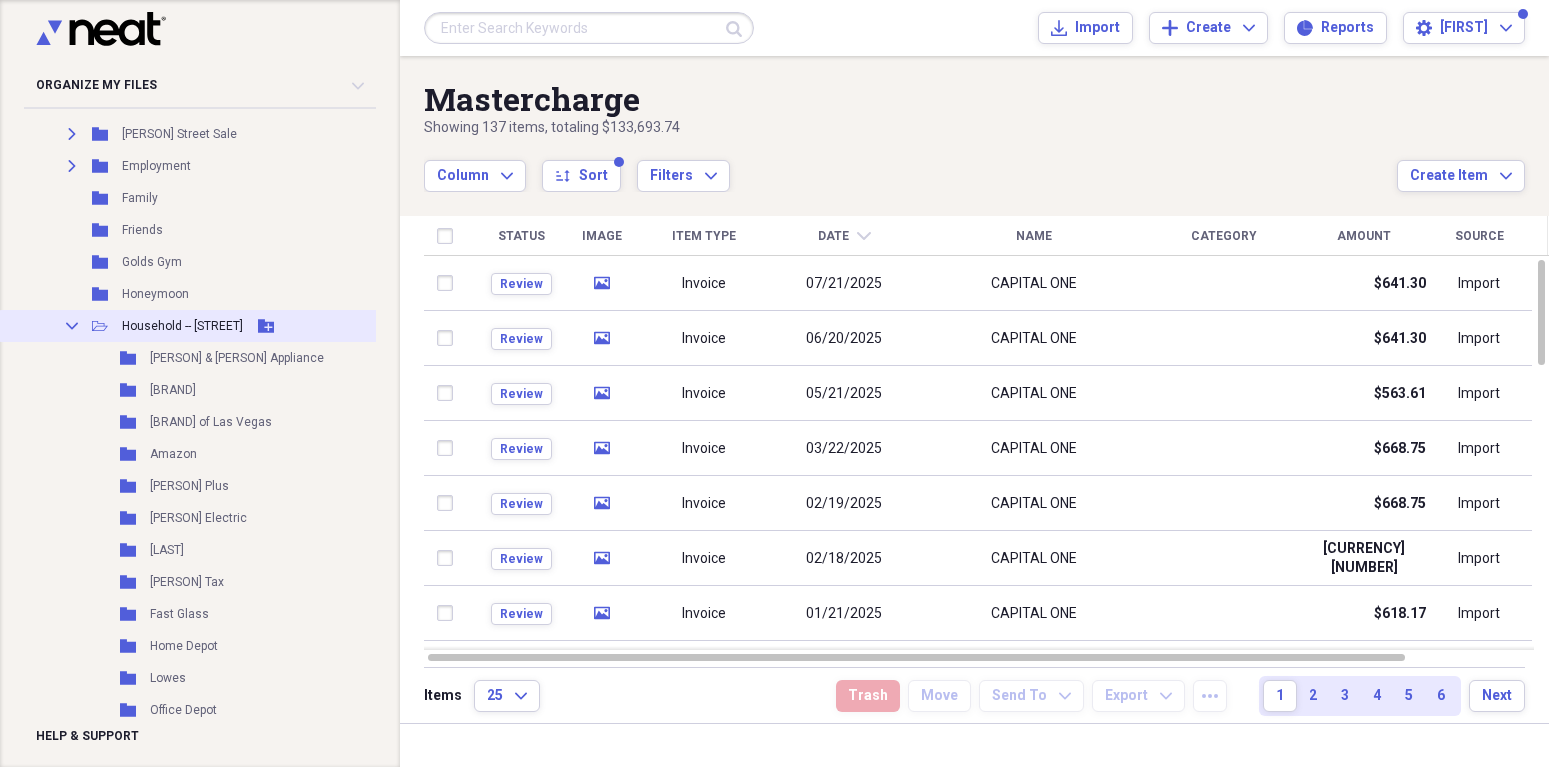 scroll, scrollTop: 1176, scrollLeft: 0, axis: vertical 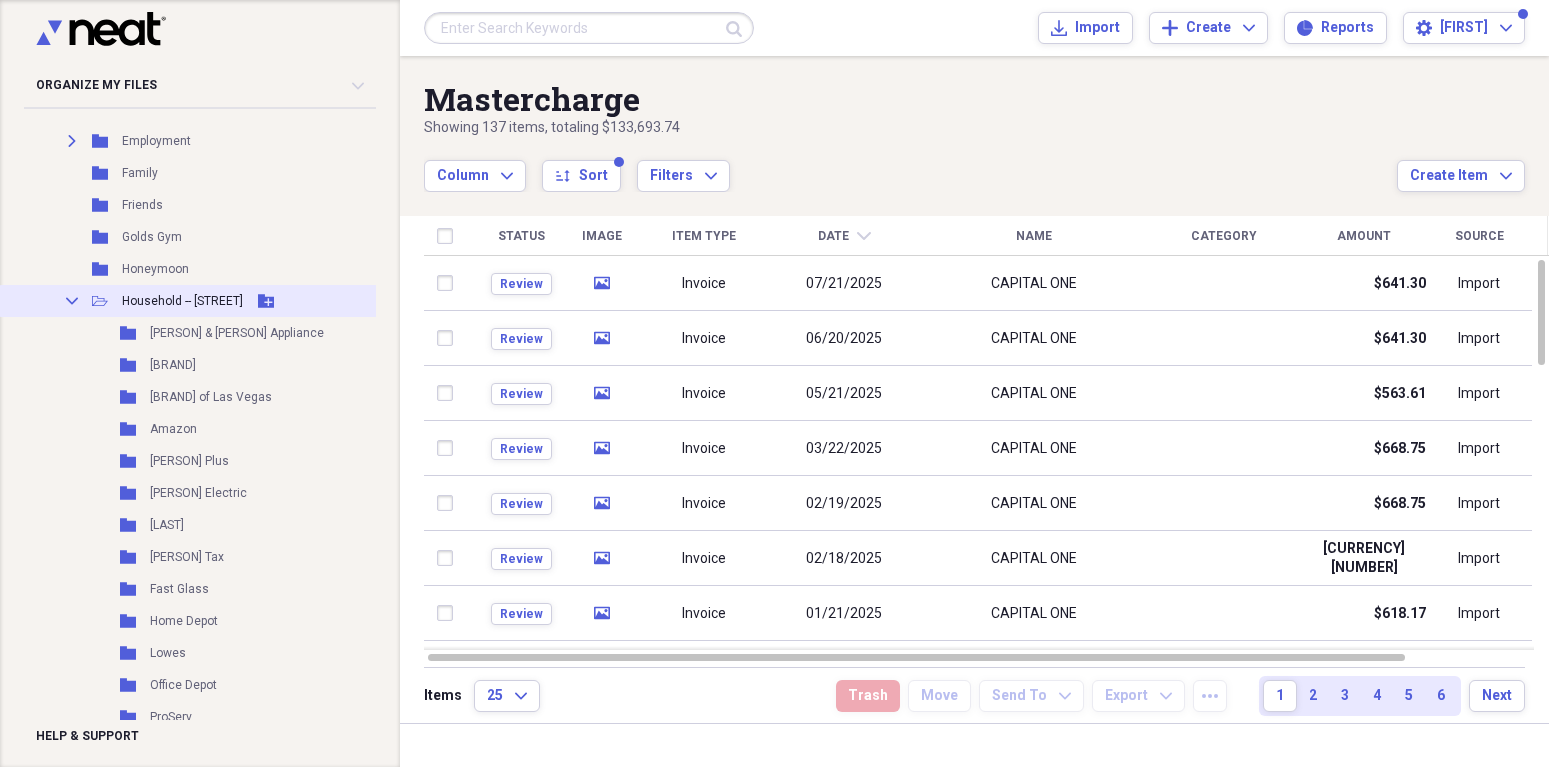 click on "Collapse" at bounding box center [72, 301] 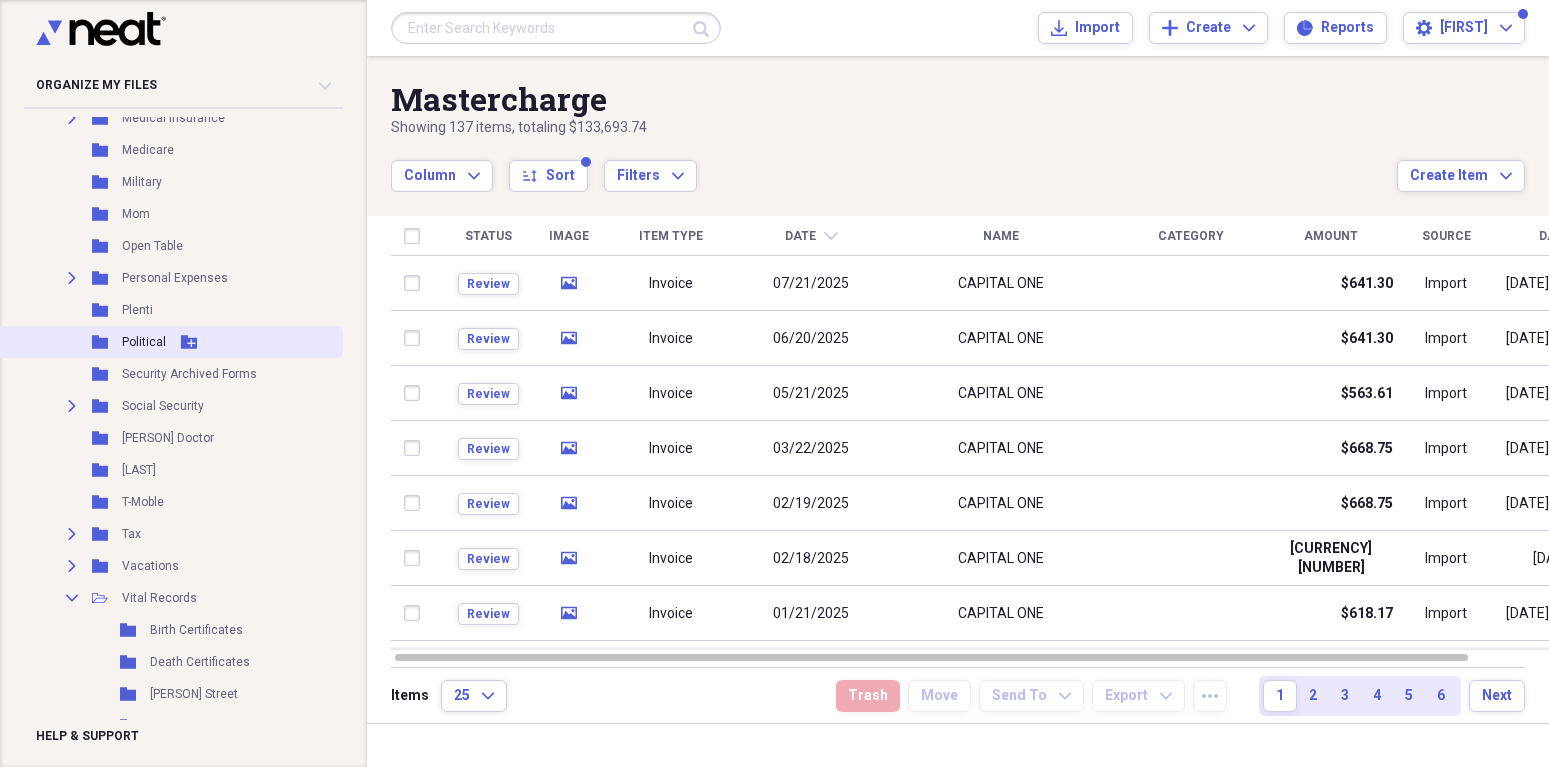 scroll, scrollTop: 1764, scrollLeft: 0, axis: vertical 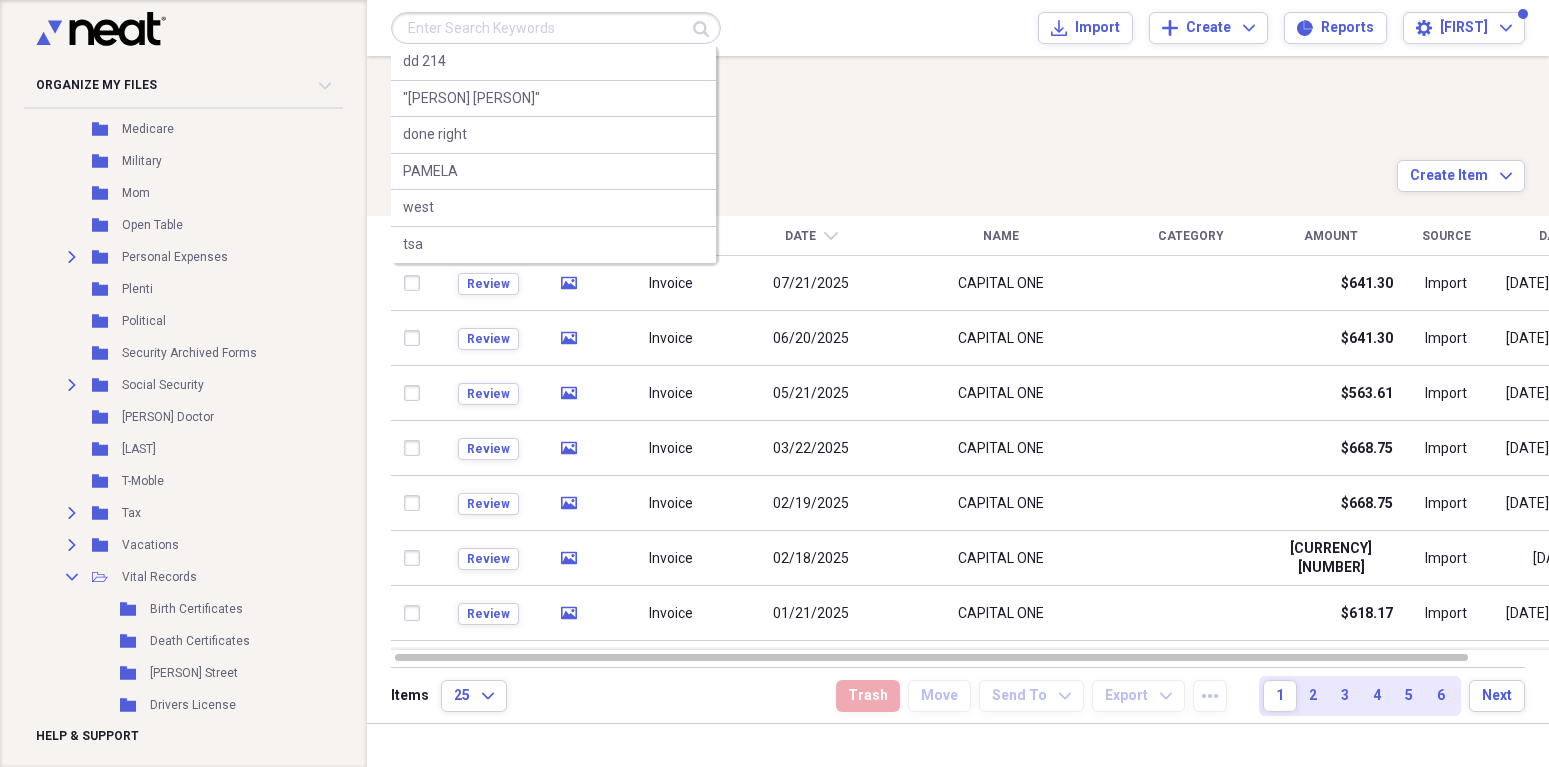 click at bounding box center (556, 28) 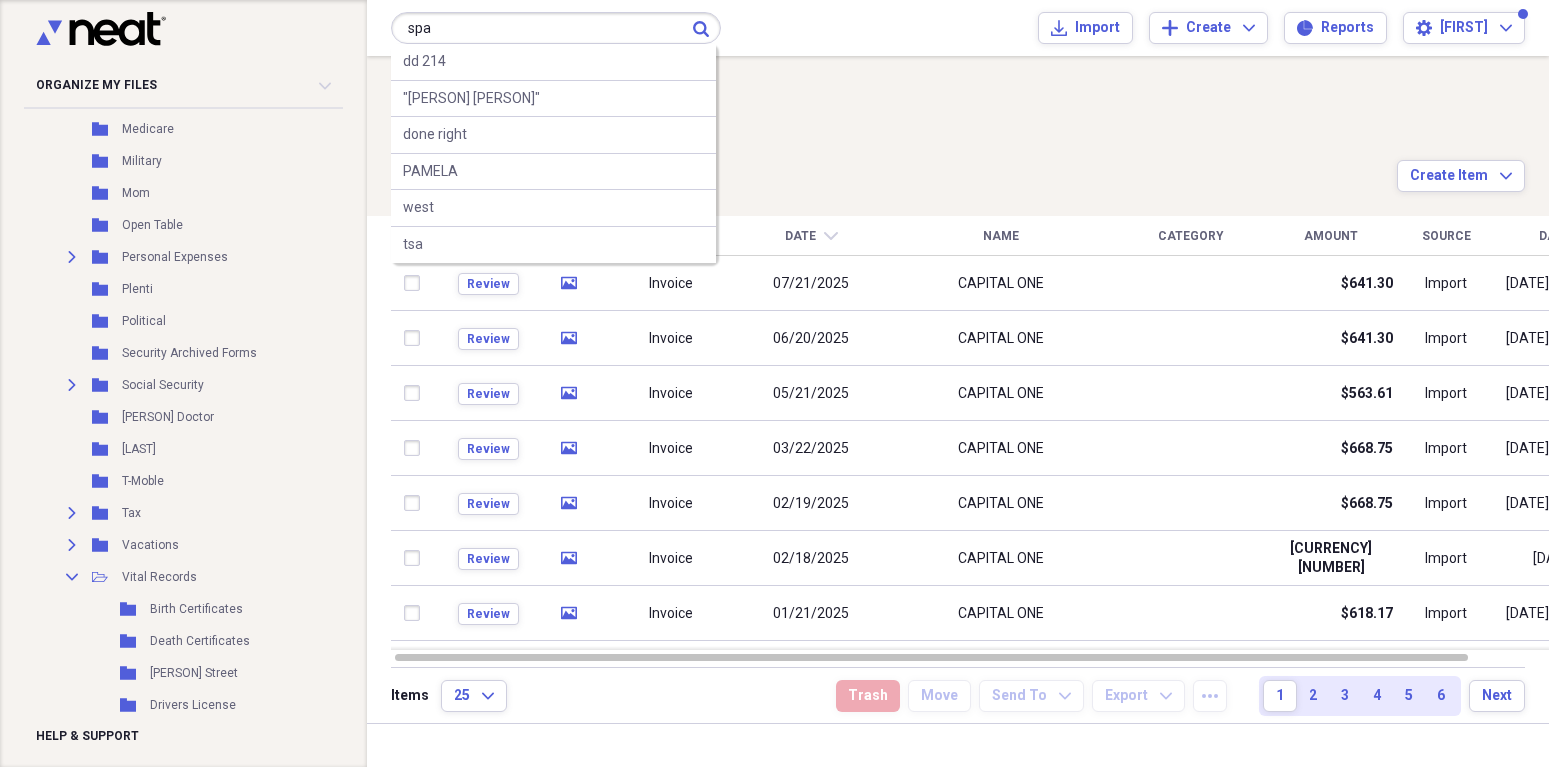 type on "spa" 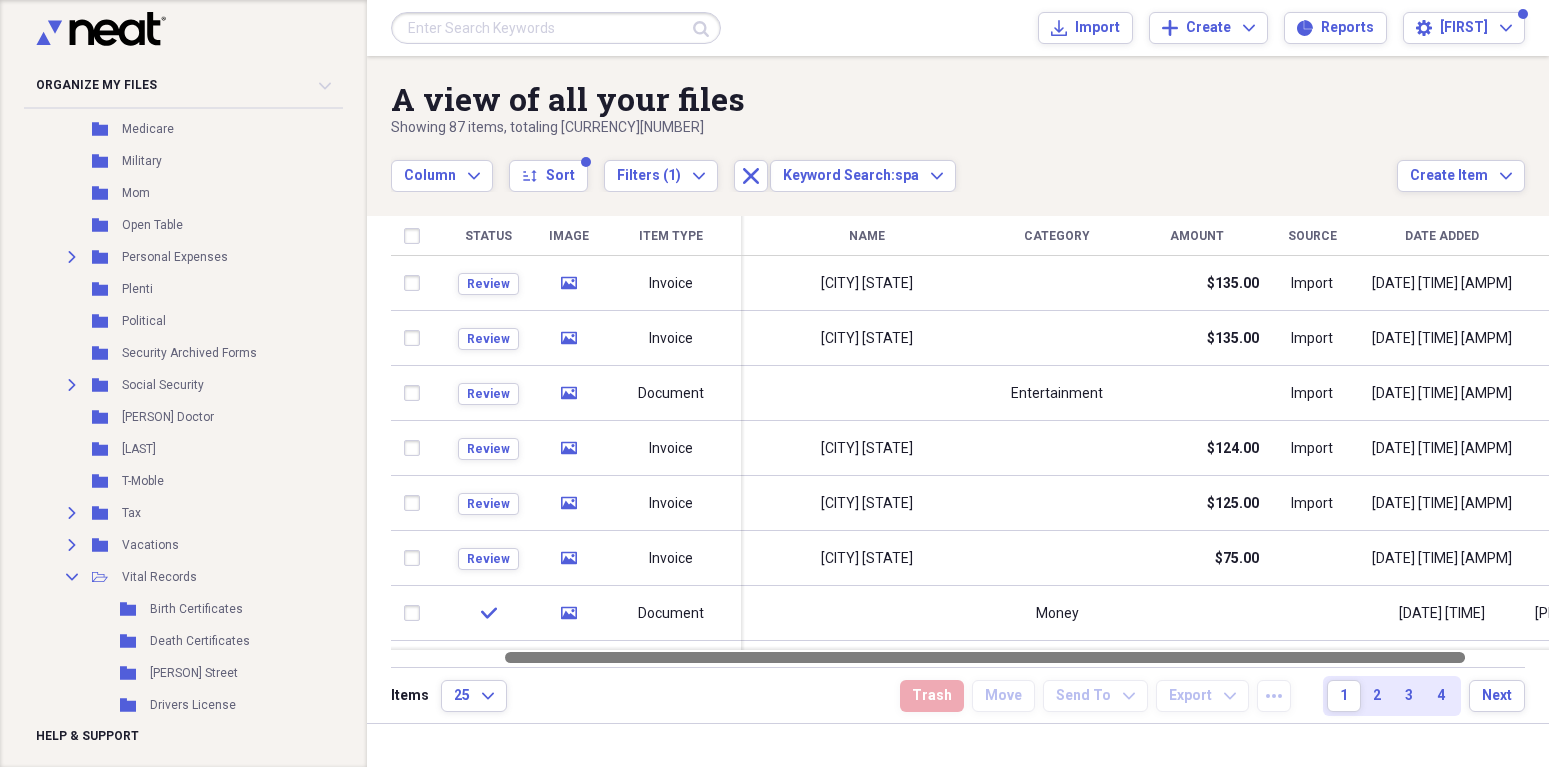 drag, startPoint x: 1063, startPoint y: 657, endPoint x: 1175, endPoint y: 679, distance: 114.14027 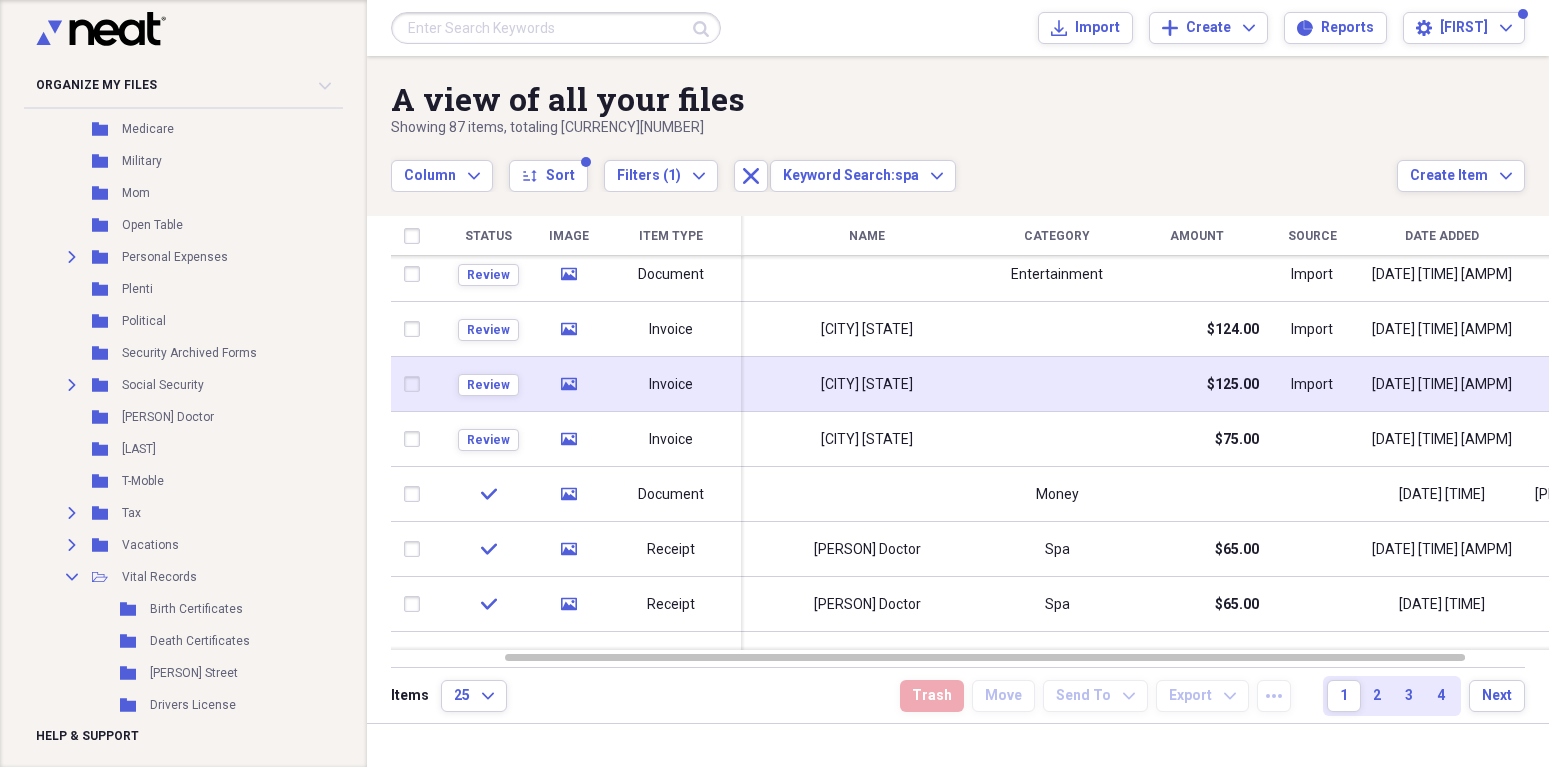 drag, startPoint x: 1543, startPoint y: 314, endPoint x: 1526, endPoint y: 394, distance: 81.78631 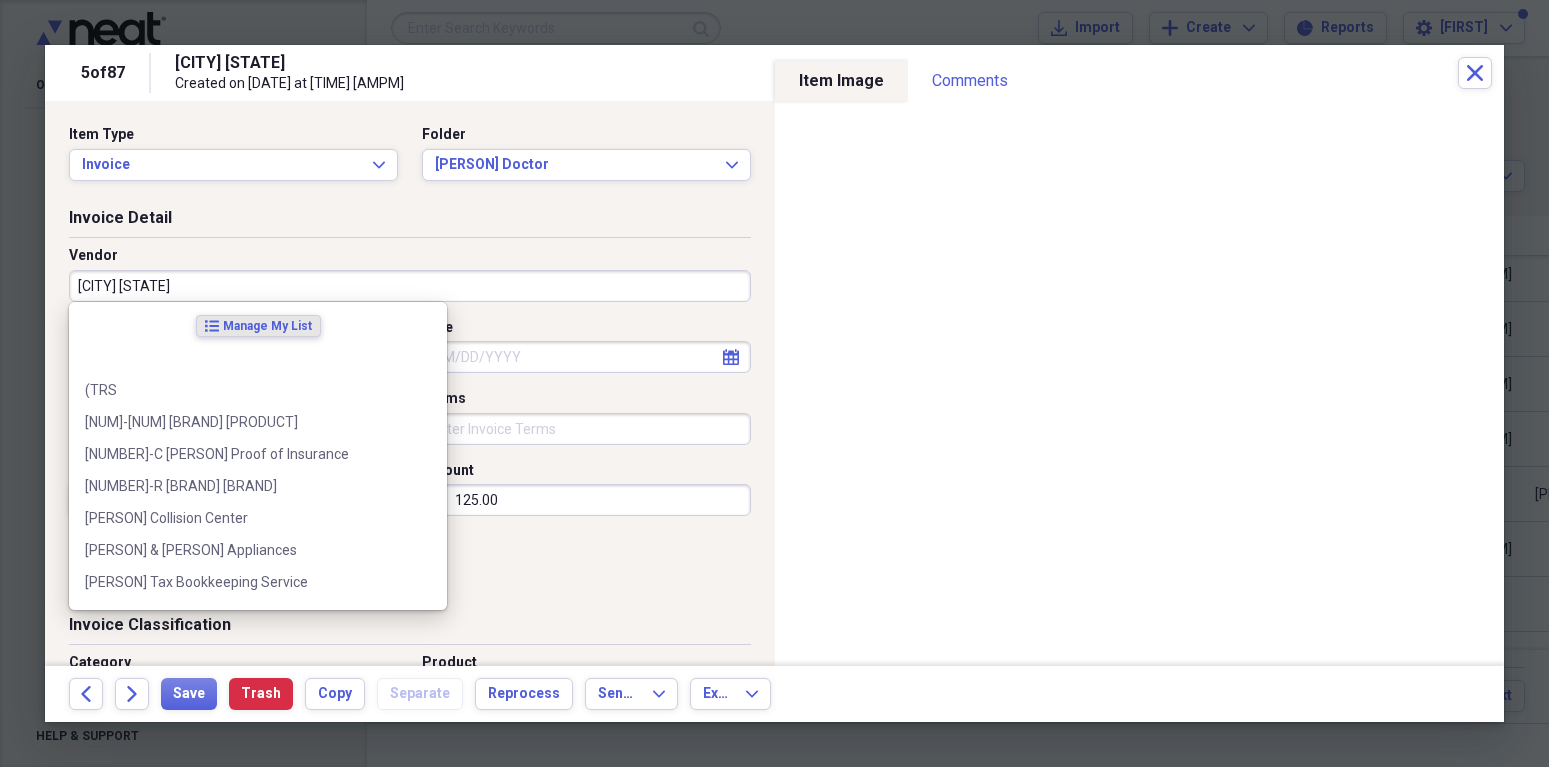 drag, startPoint x: 208, startPoint y: 287, endPoint x: 15, endPoint y: 267, distance: 194.03351 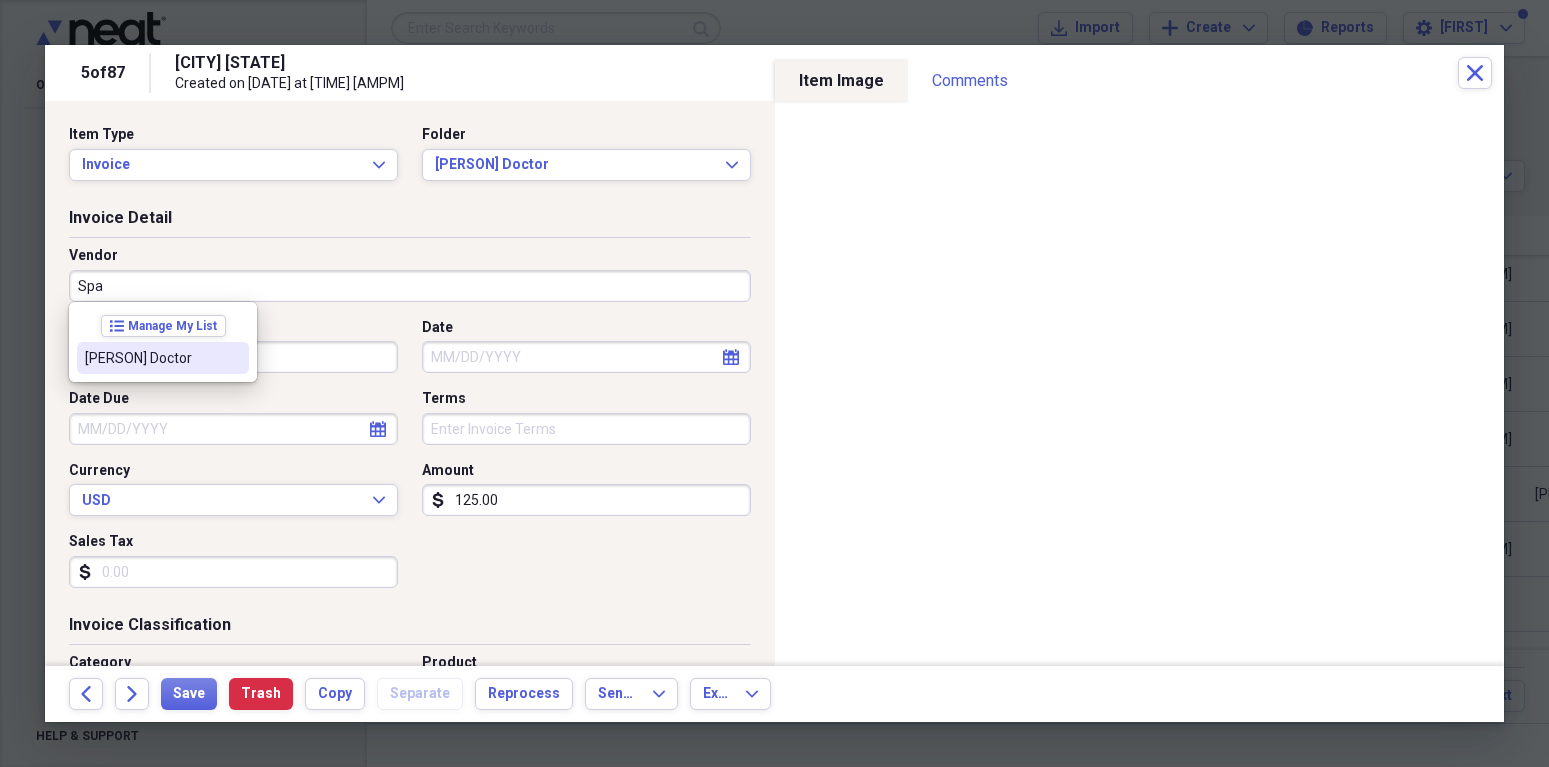 click on "Spa Doctor" at bounding box center (151, 358) 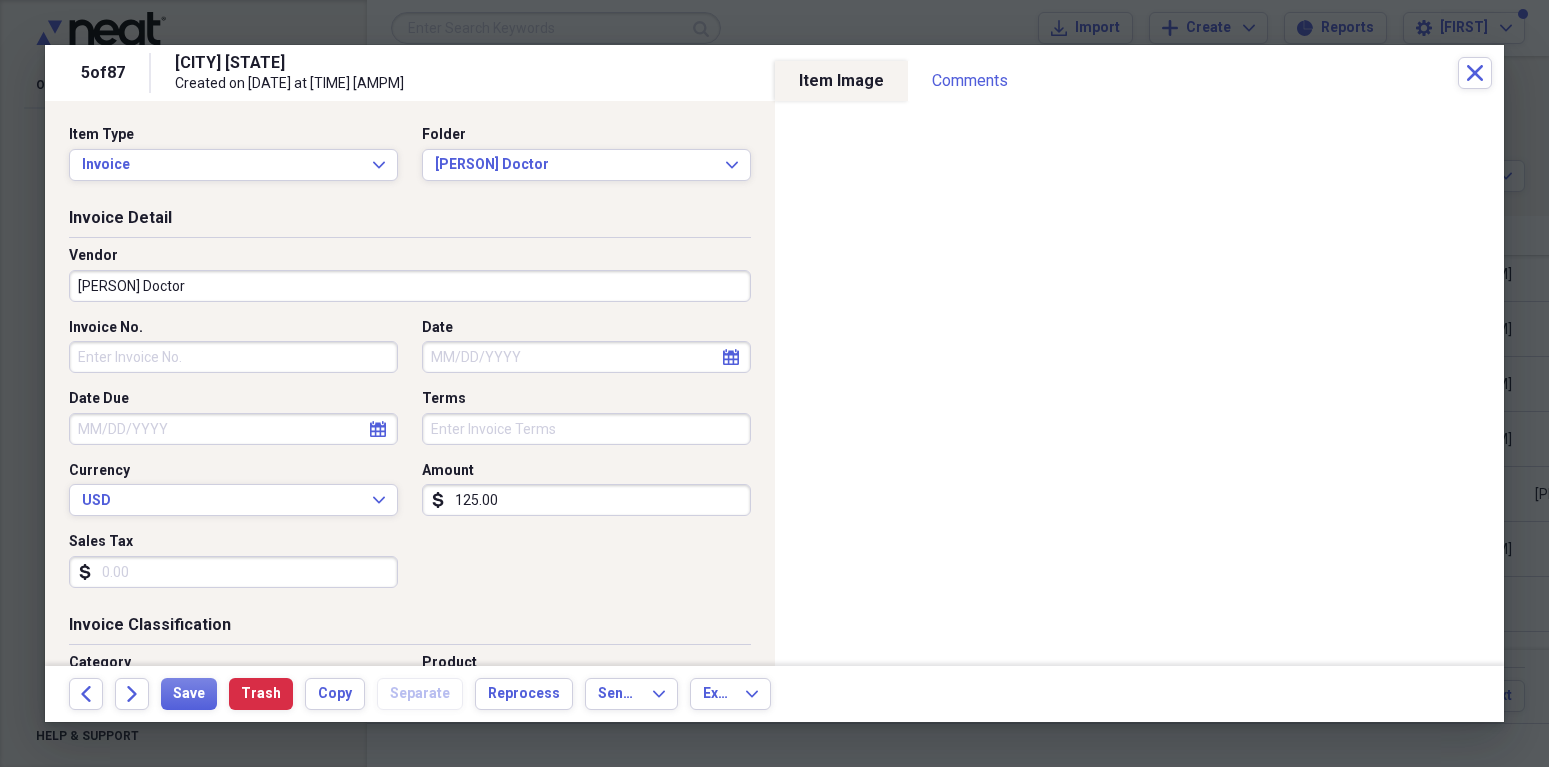 type on "Spa" 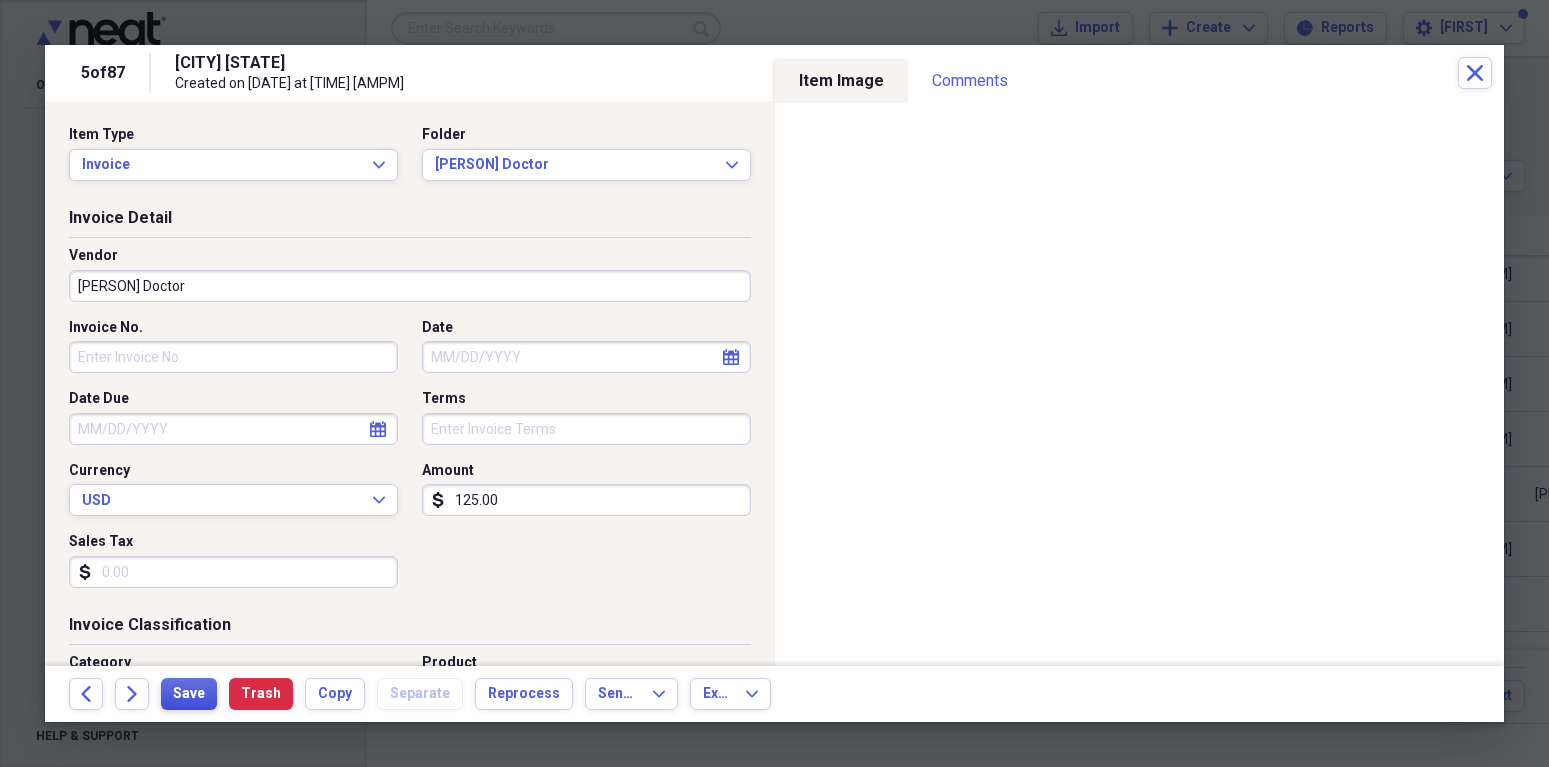 click on "Save" at bounding box center [189, 694] 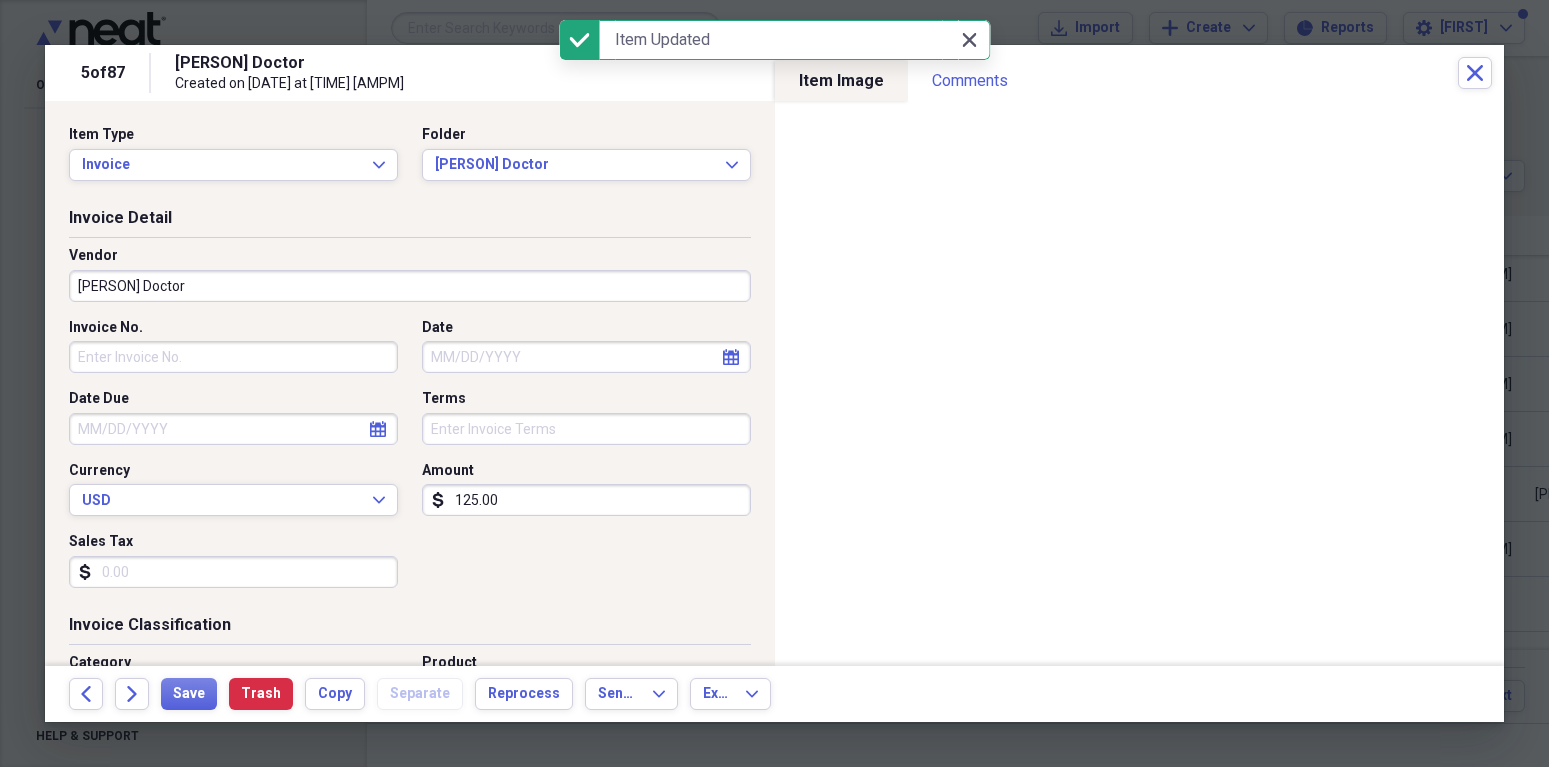 click on "Close" 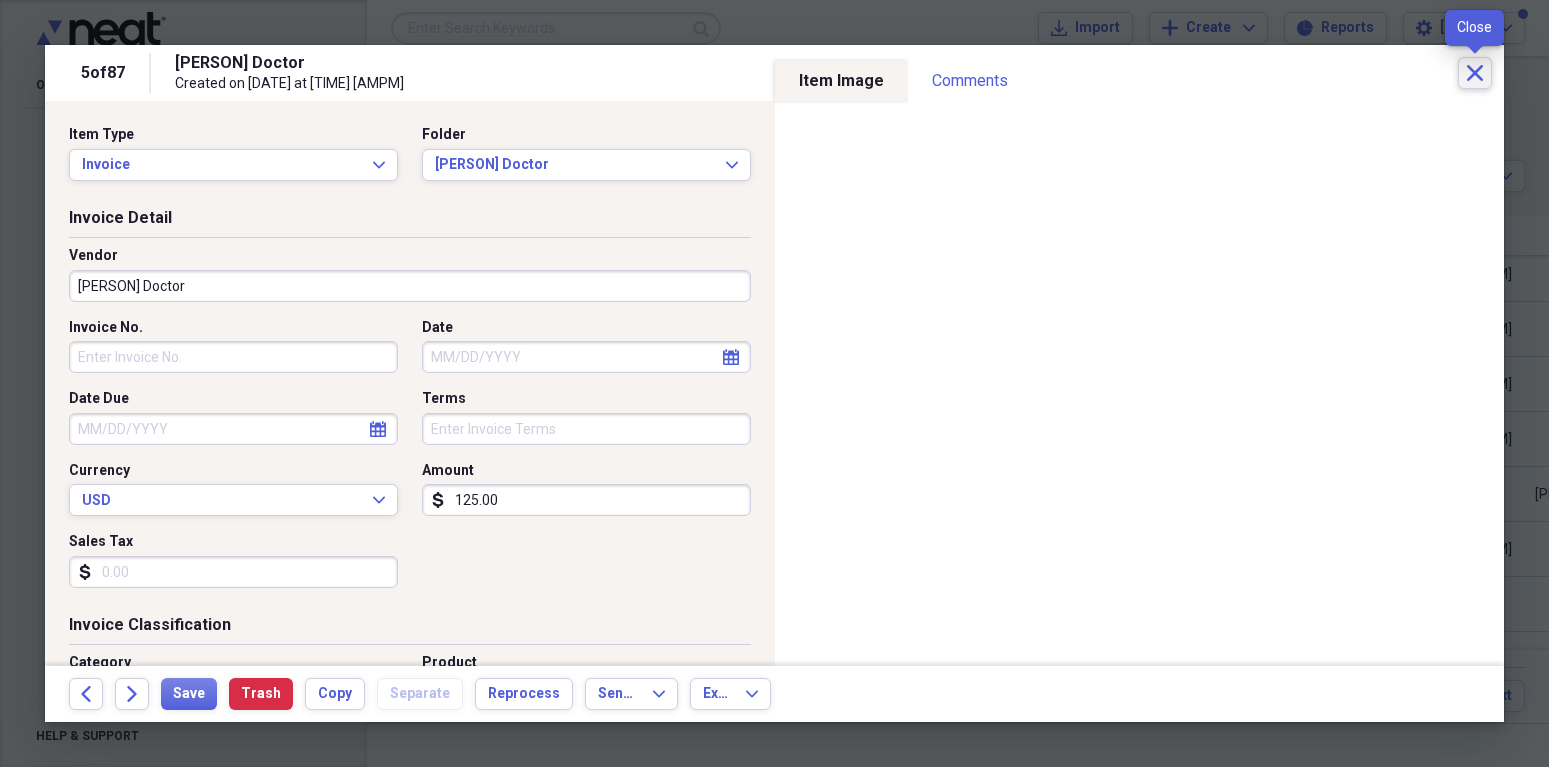 click 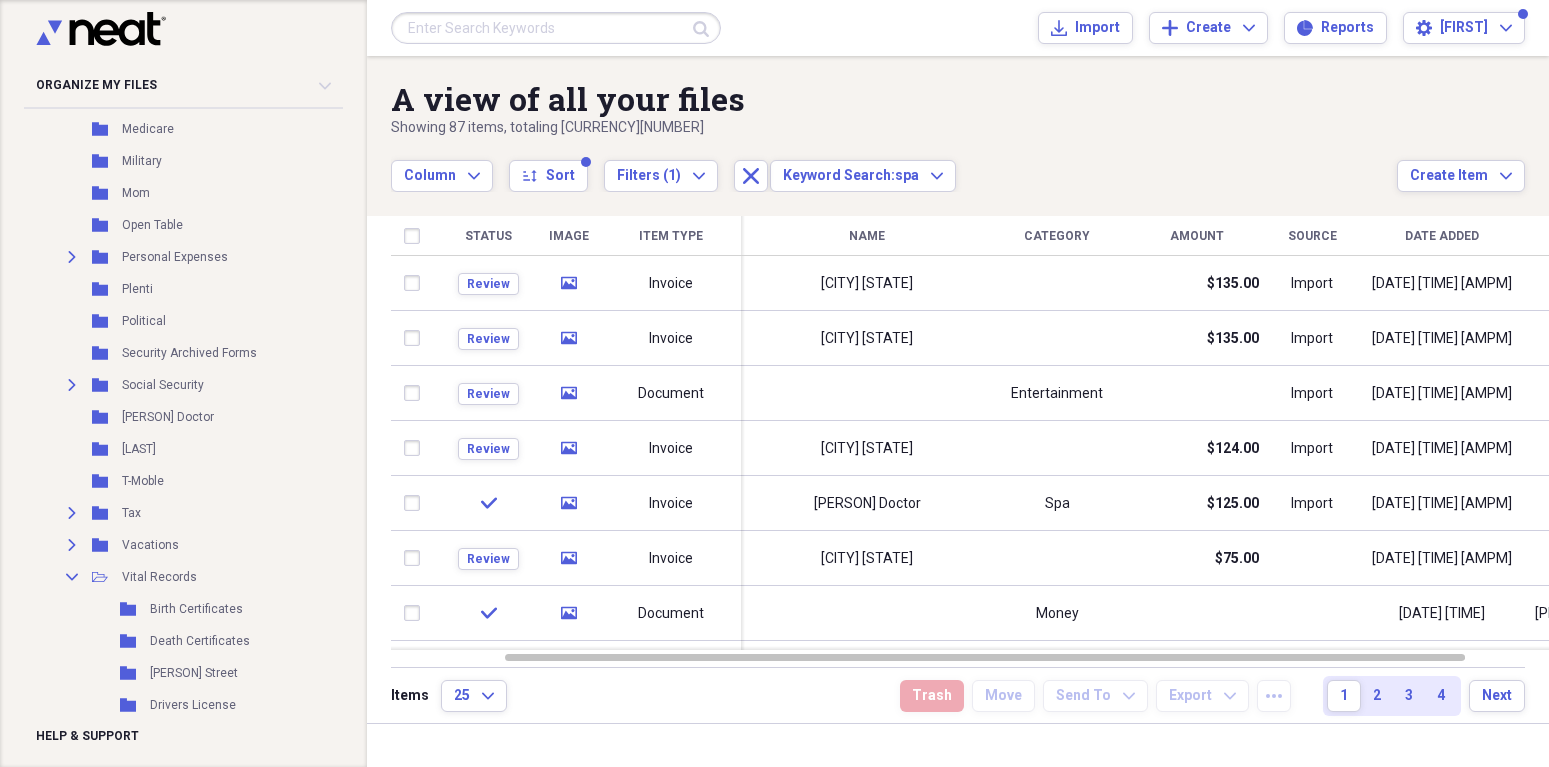 click on "Date Added" at bounding box center (1442, 236) 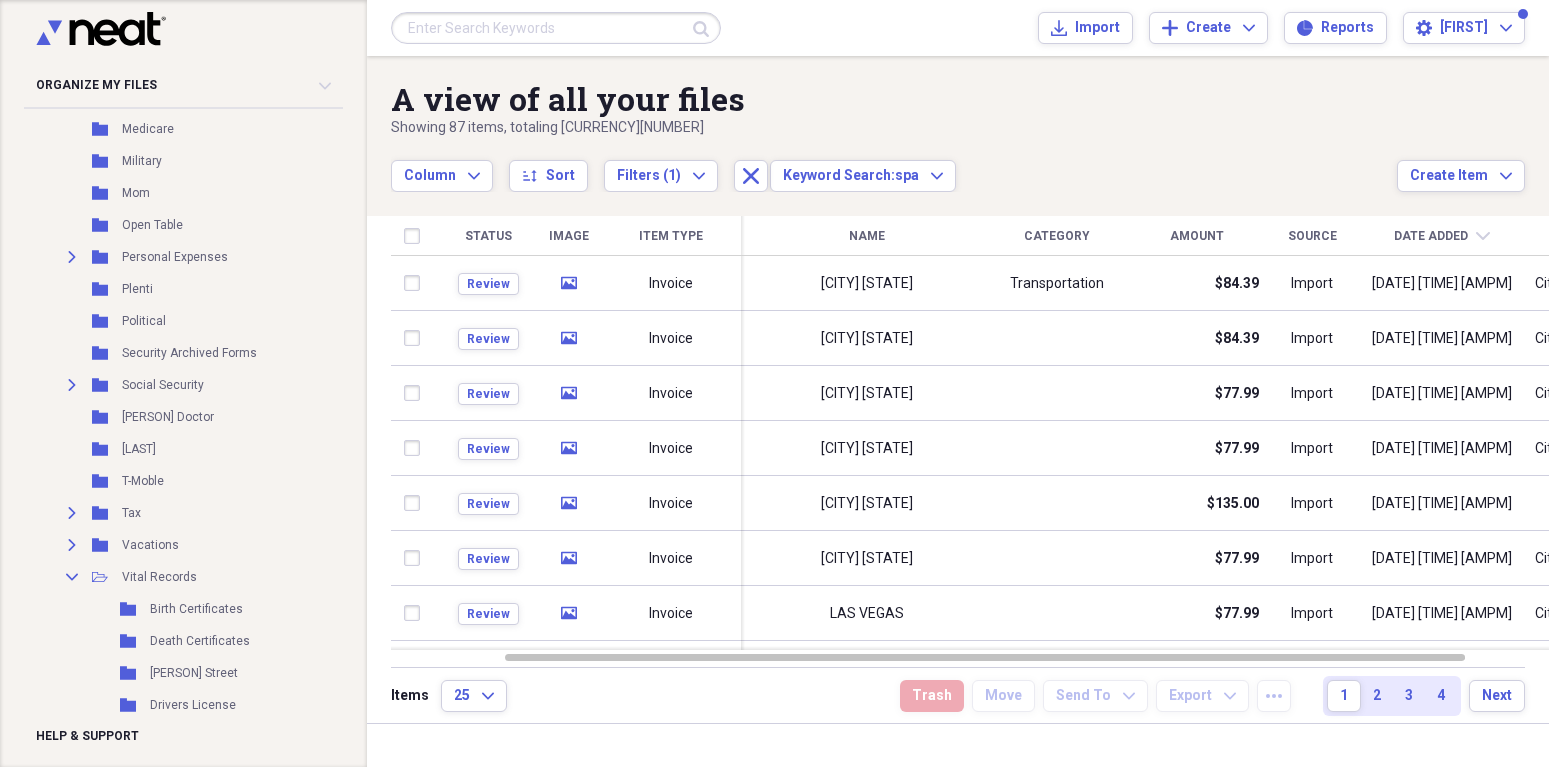 click on "Date Added" at bounding box center [1431, 236] 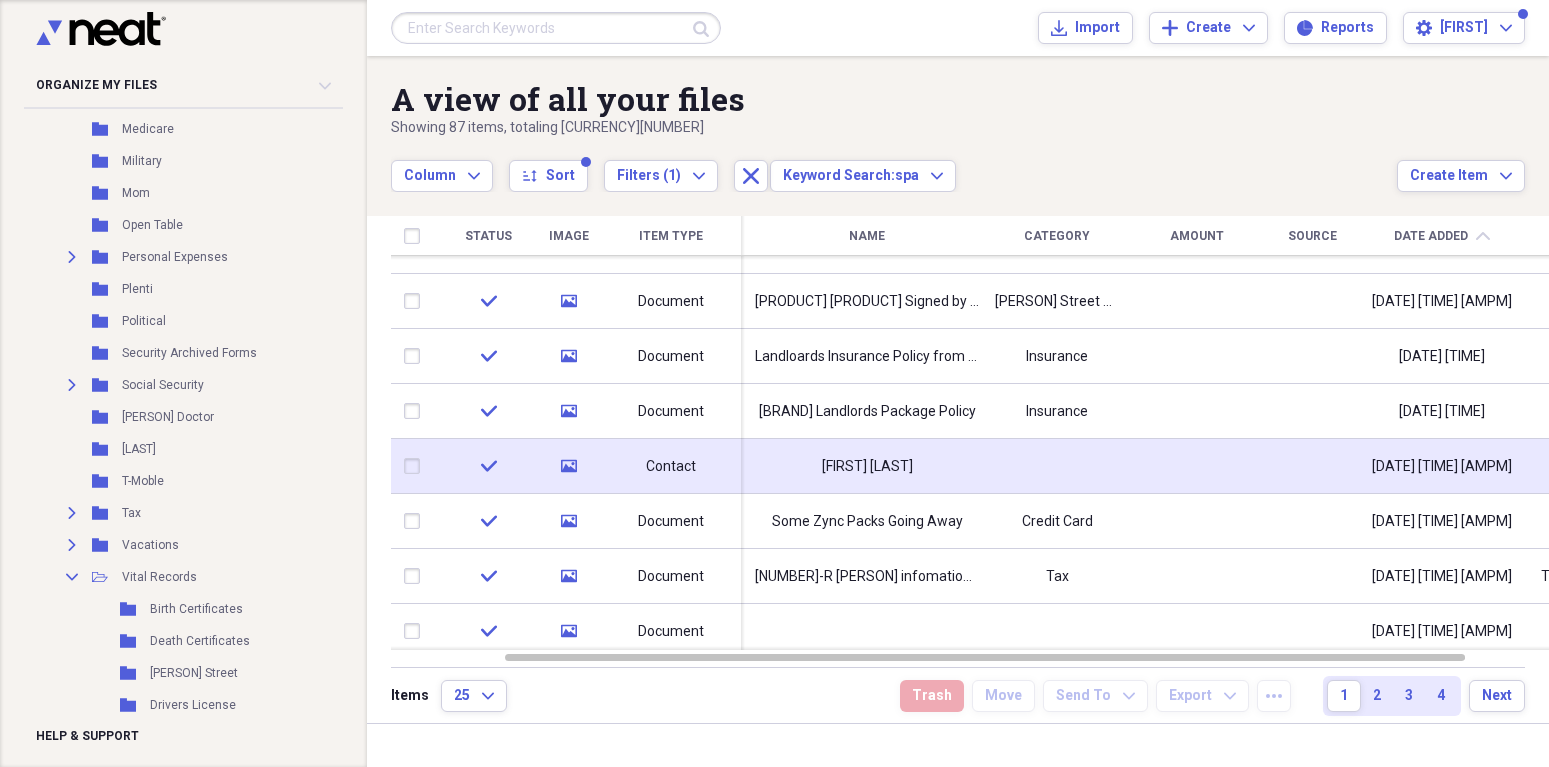 click at bounding box center (1197, 466) 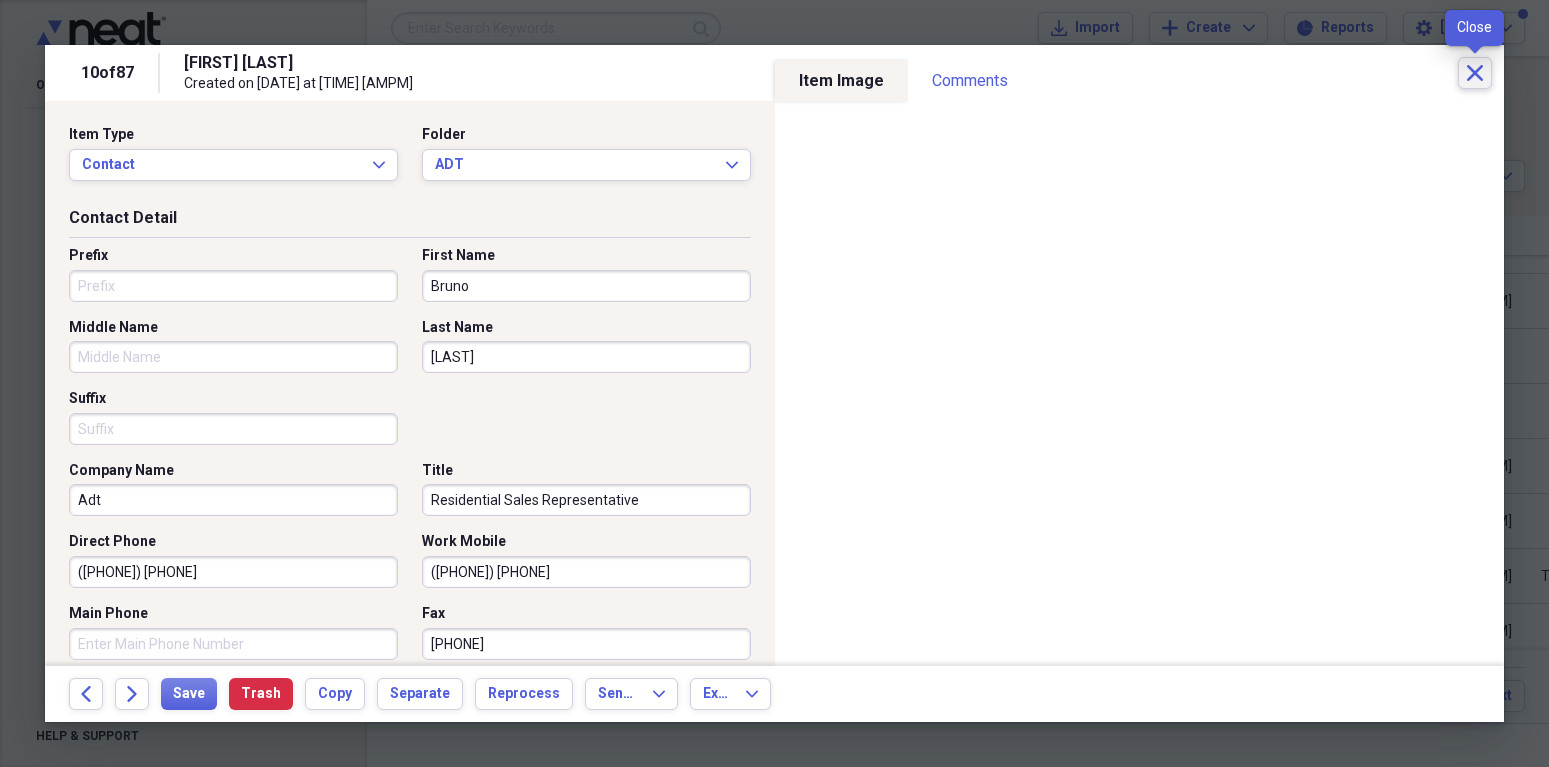 click on "Close" 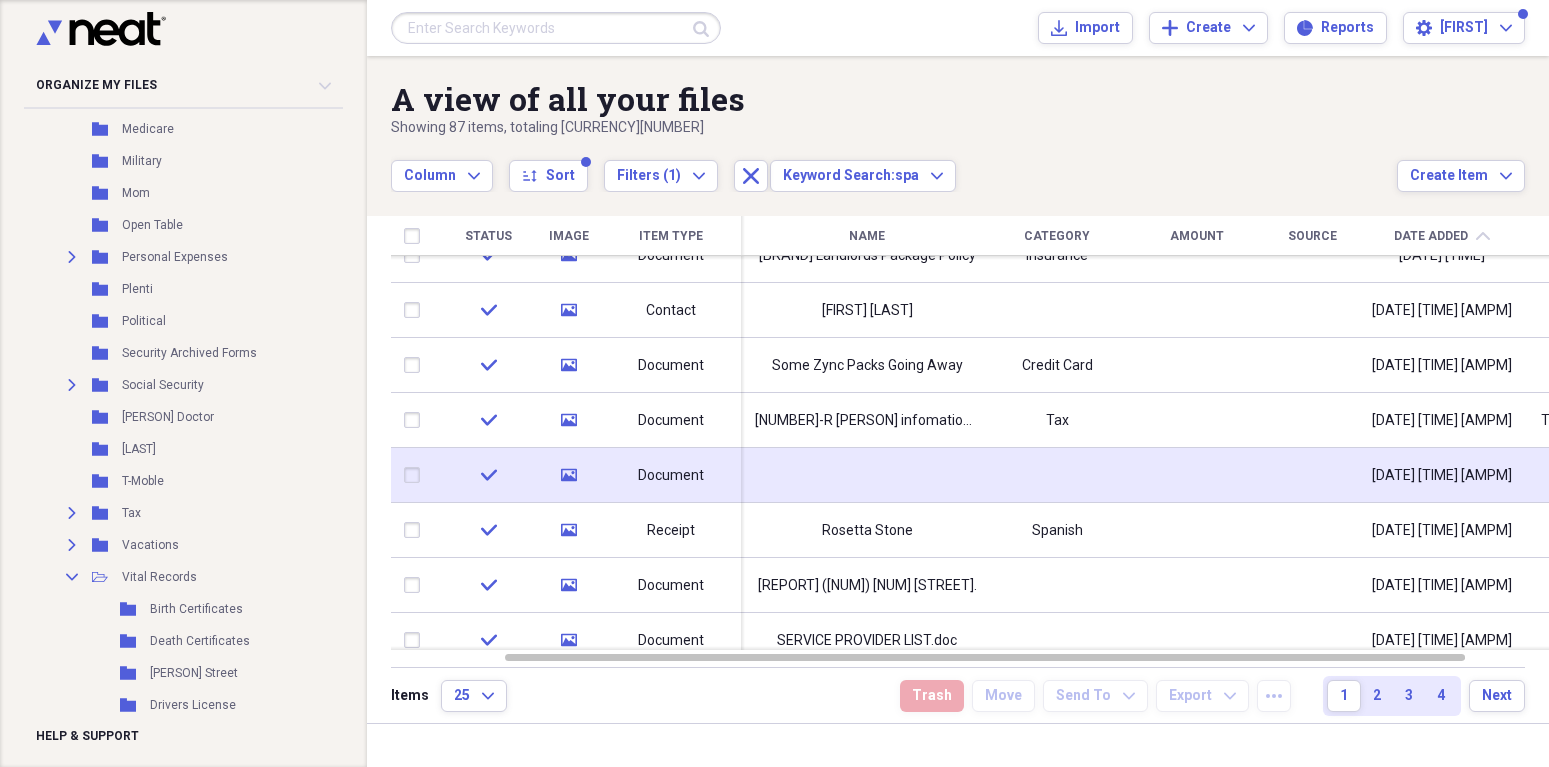 click at bounding box center (1197, 475) 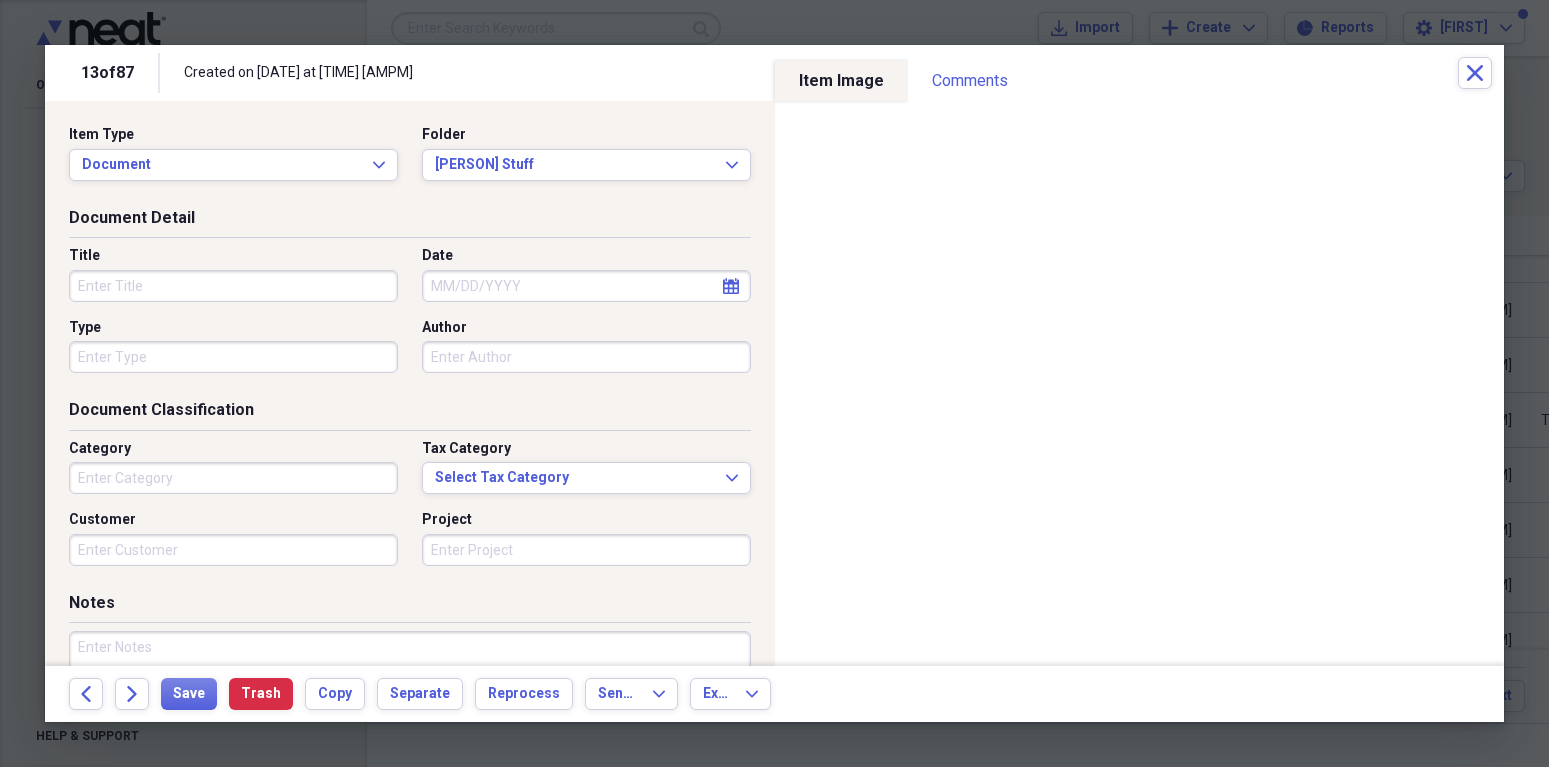 click on "Title" at bounding box center (233, 286) 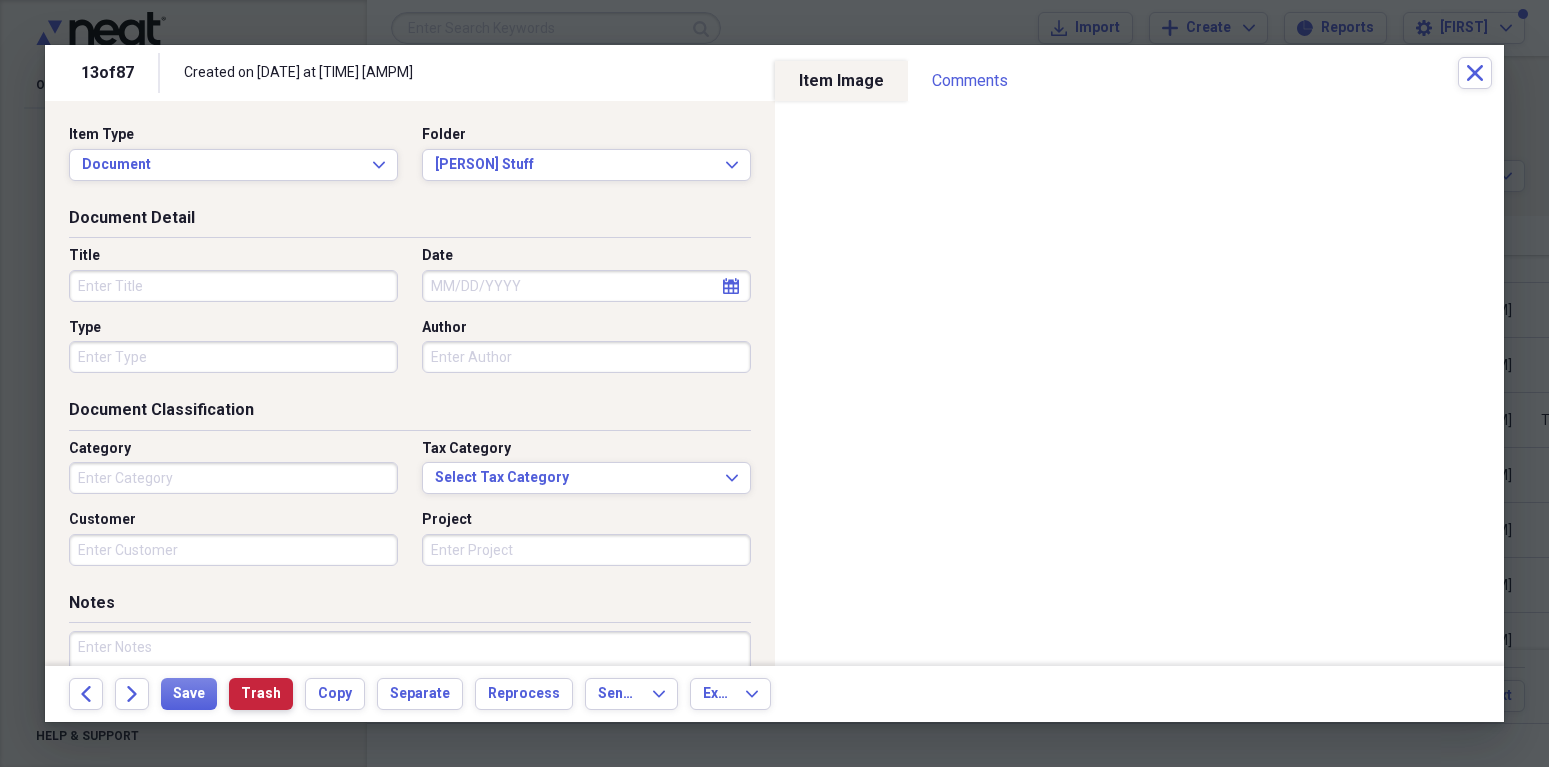 click on "Trash" at bounding box center (261, 694) 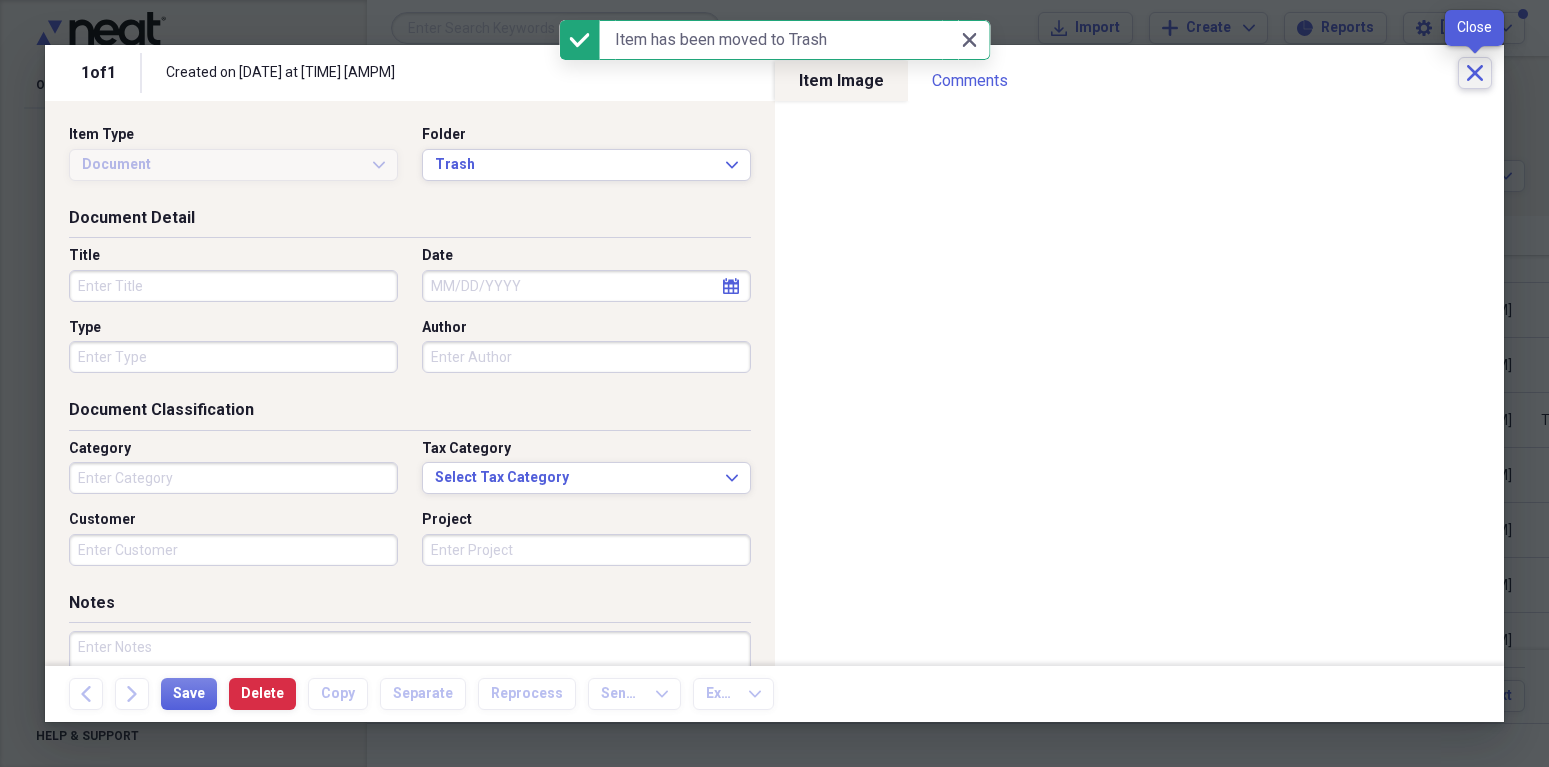 click 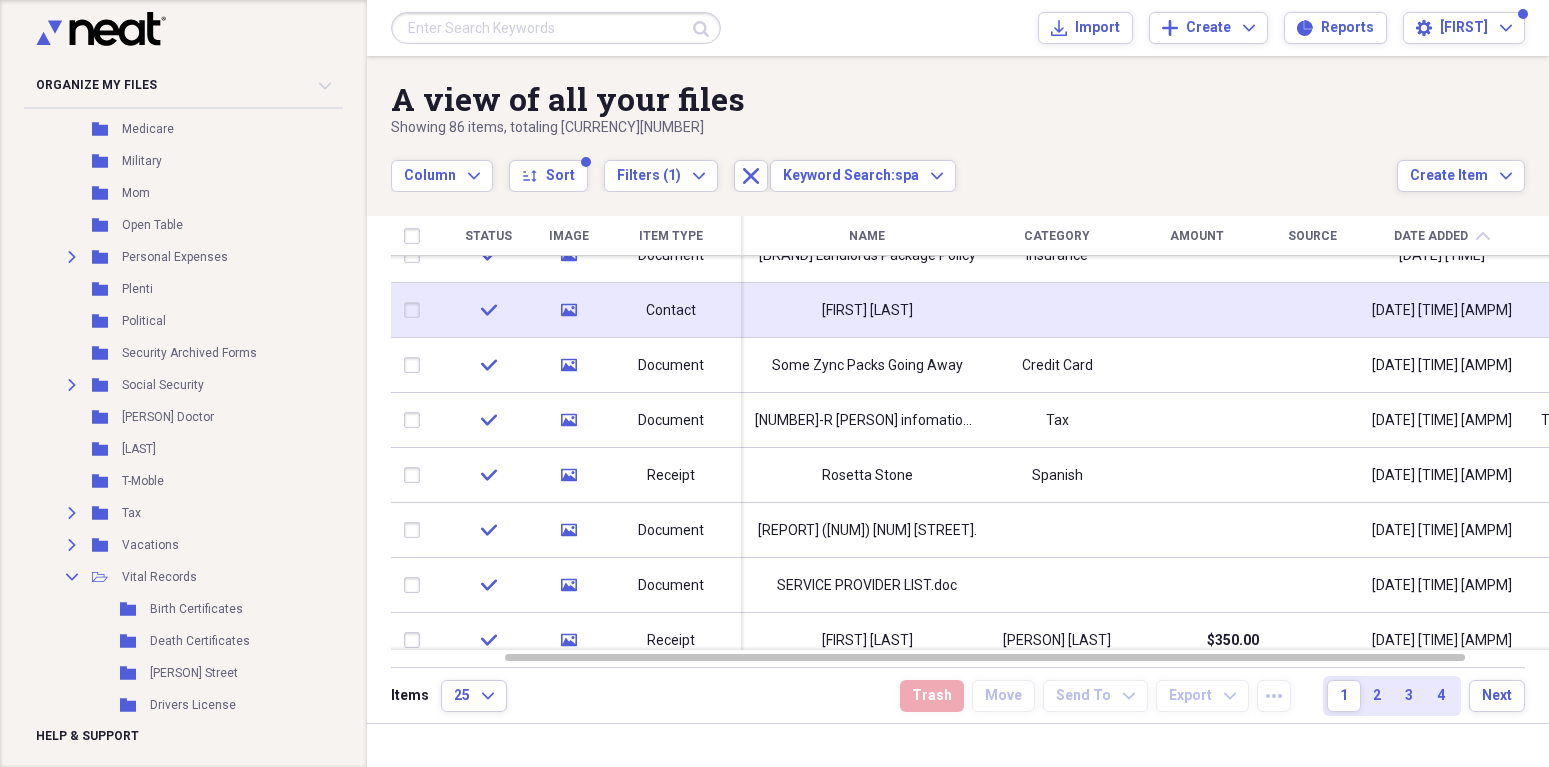 click at bounding box center [1057, 310] 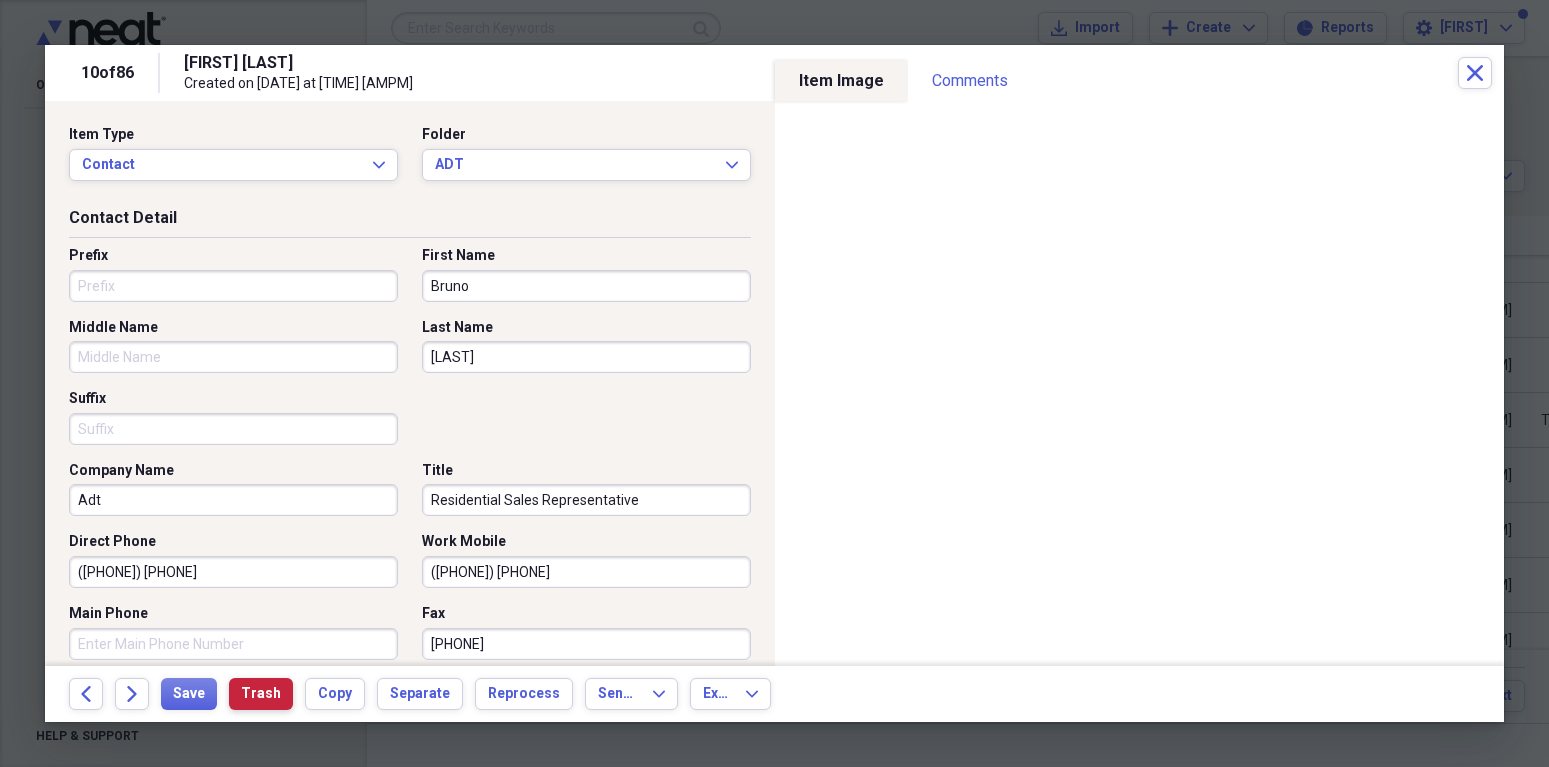click on "Trash" at bounding box center [261, 694] 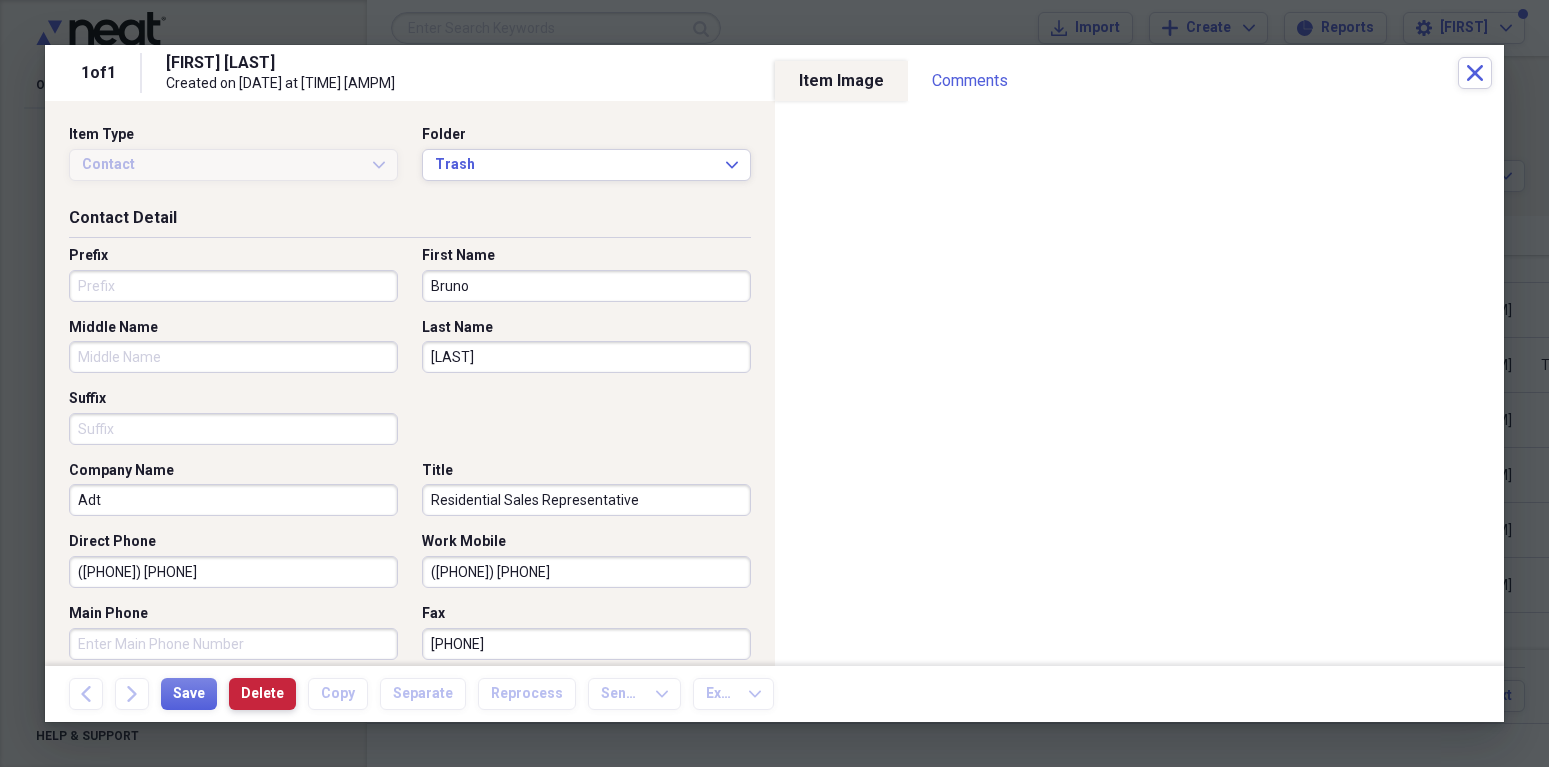 click on "Delete" at bounding box center [262, 694] 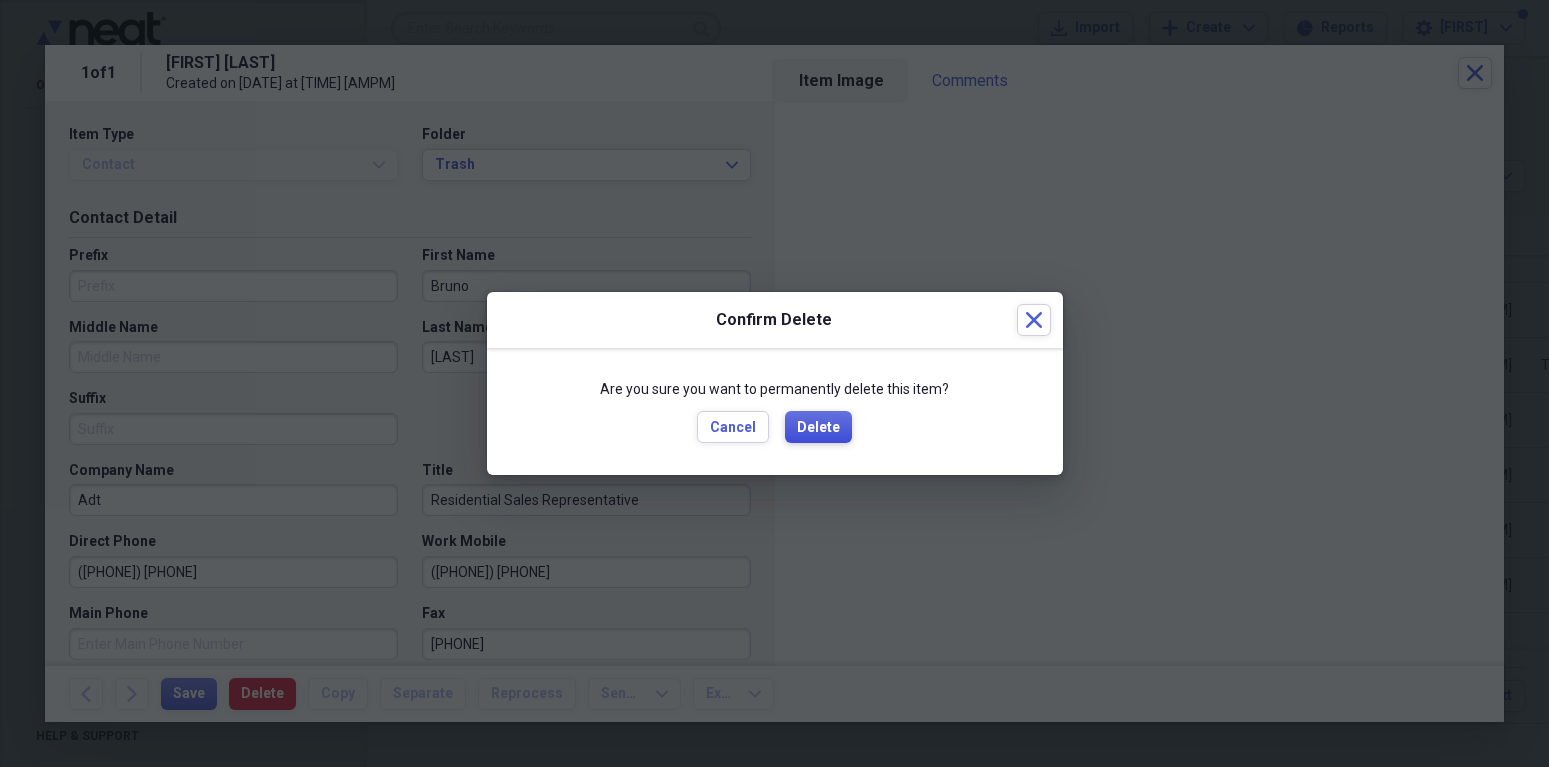 click on "Delete" at bounding box center [818, 428] 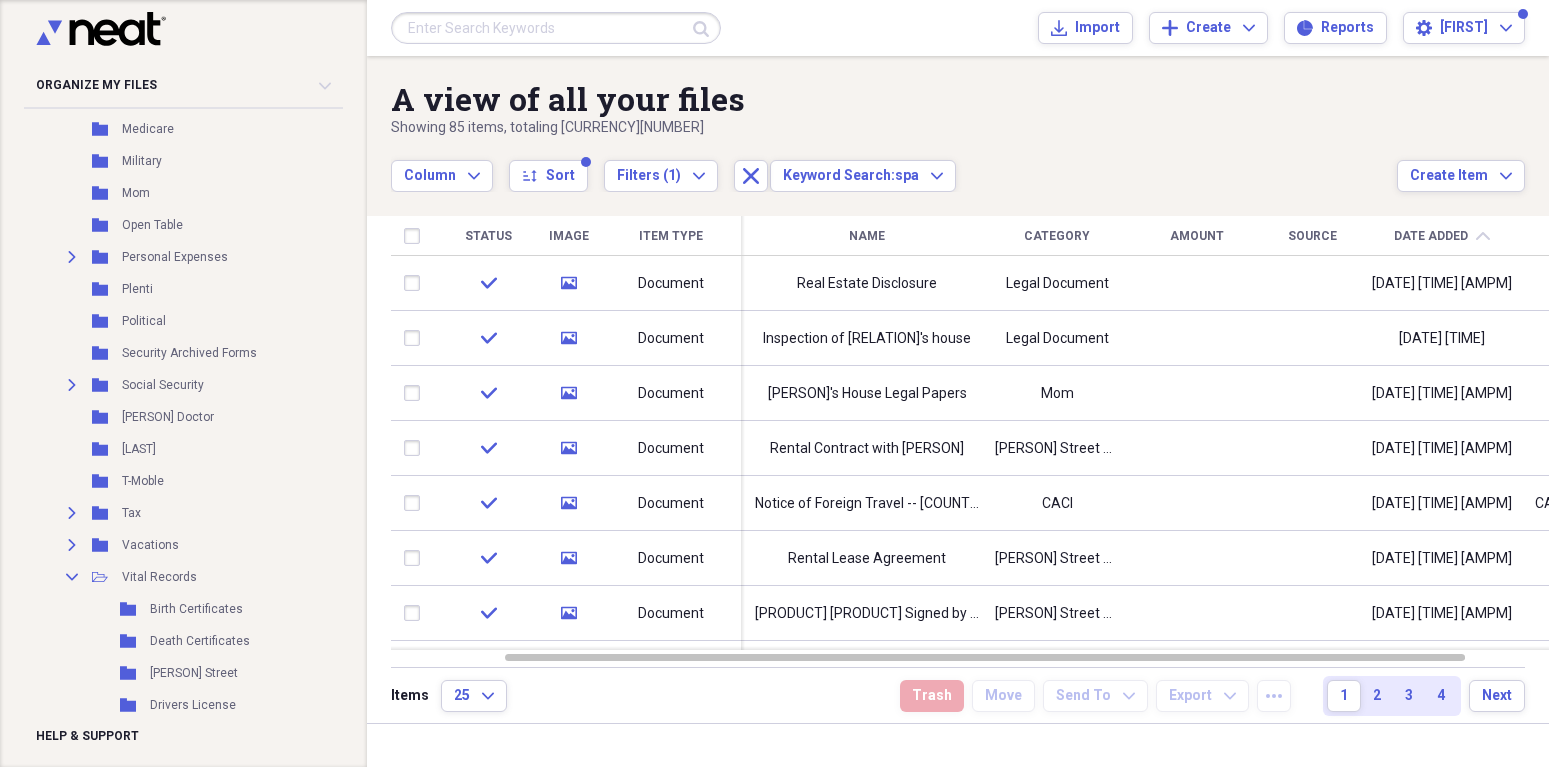 click on "Date Added" at bounding box center (1431, 236) 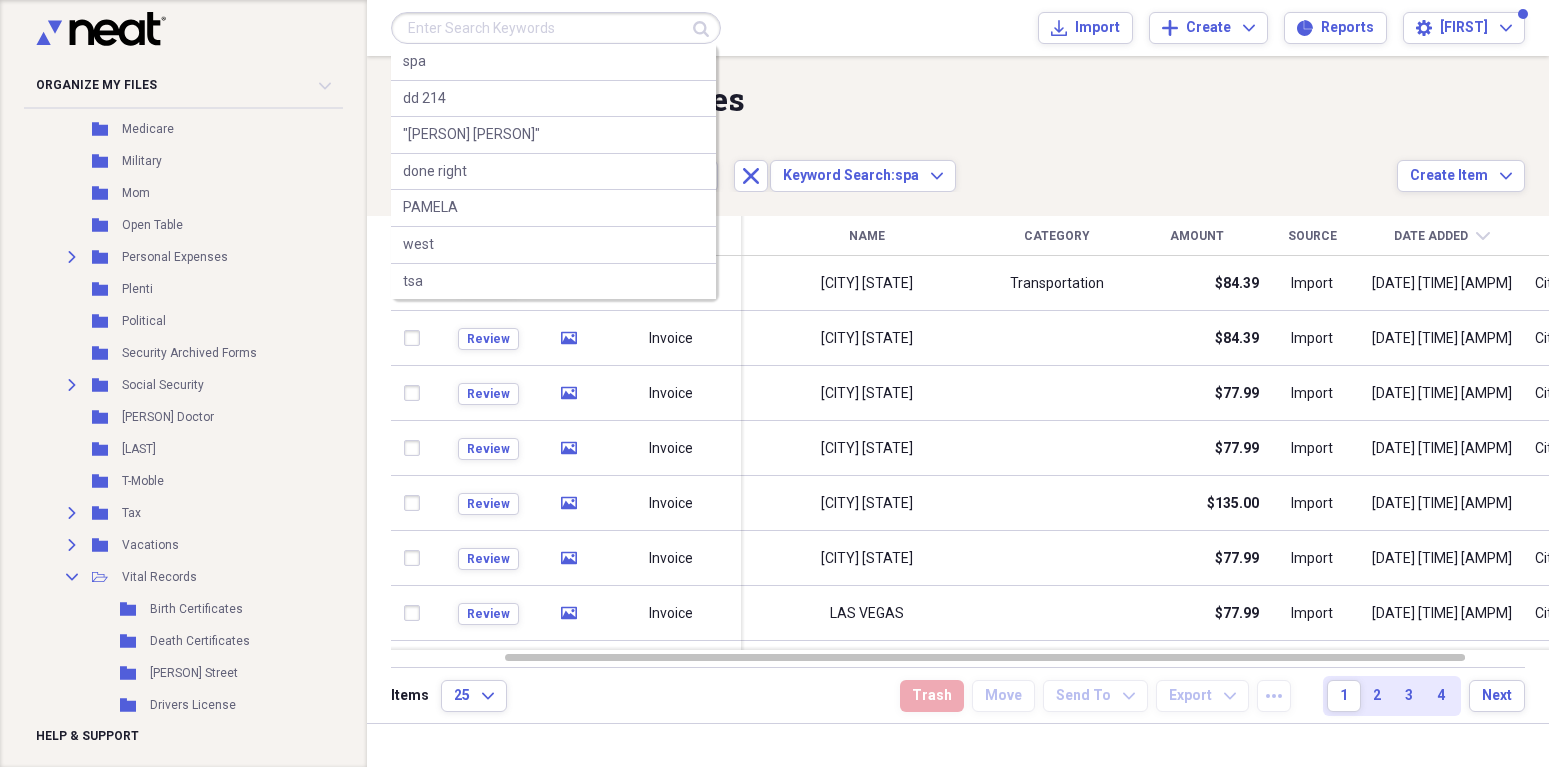 click at bounding box center (556, 28) 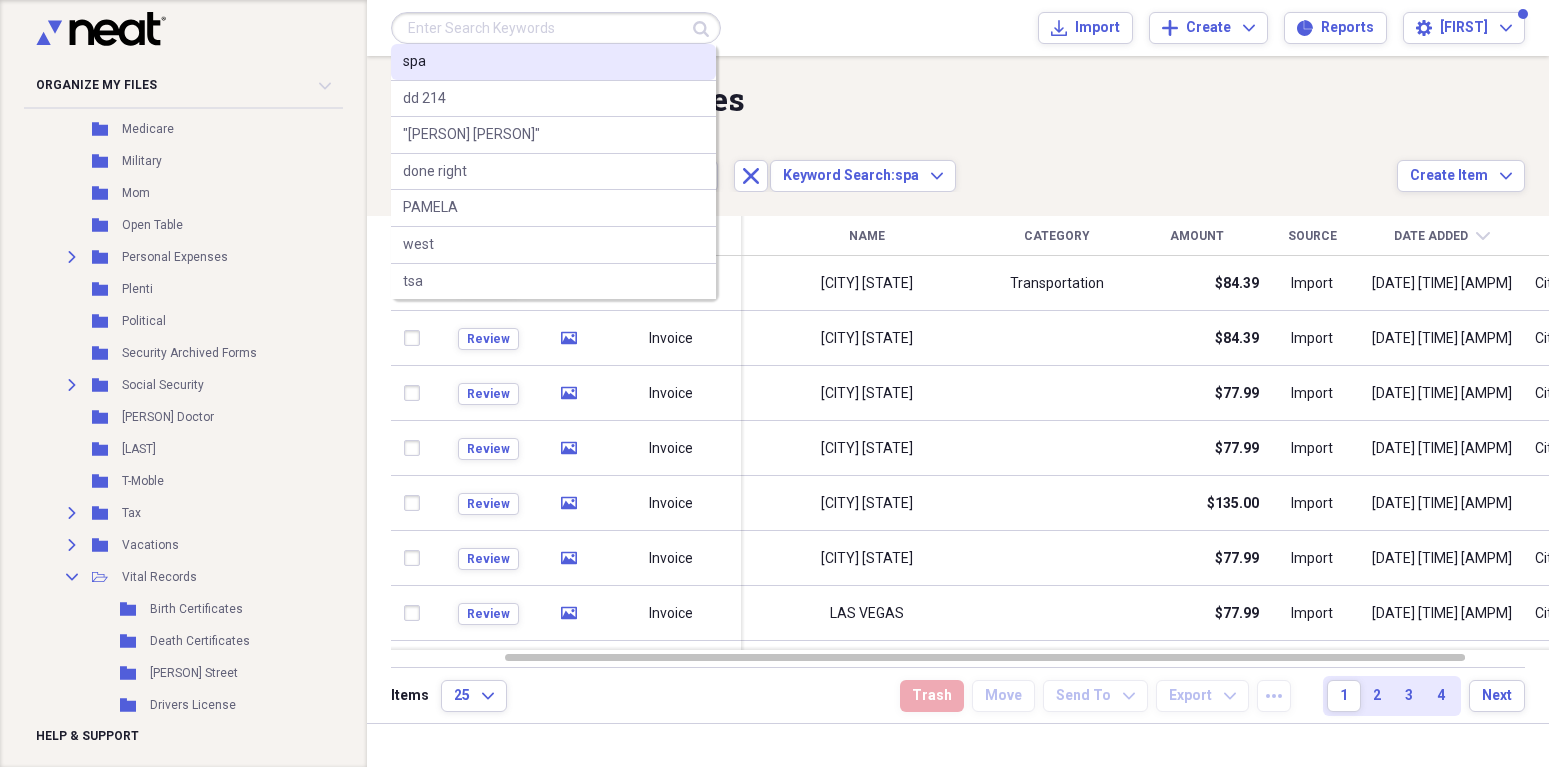 click on "spa" at bounding box center [553, 62] 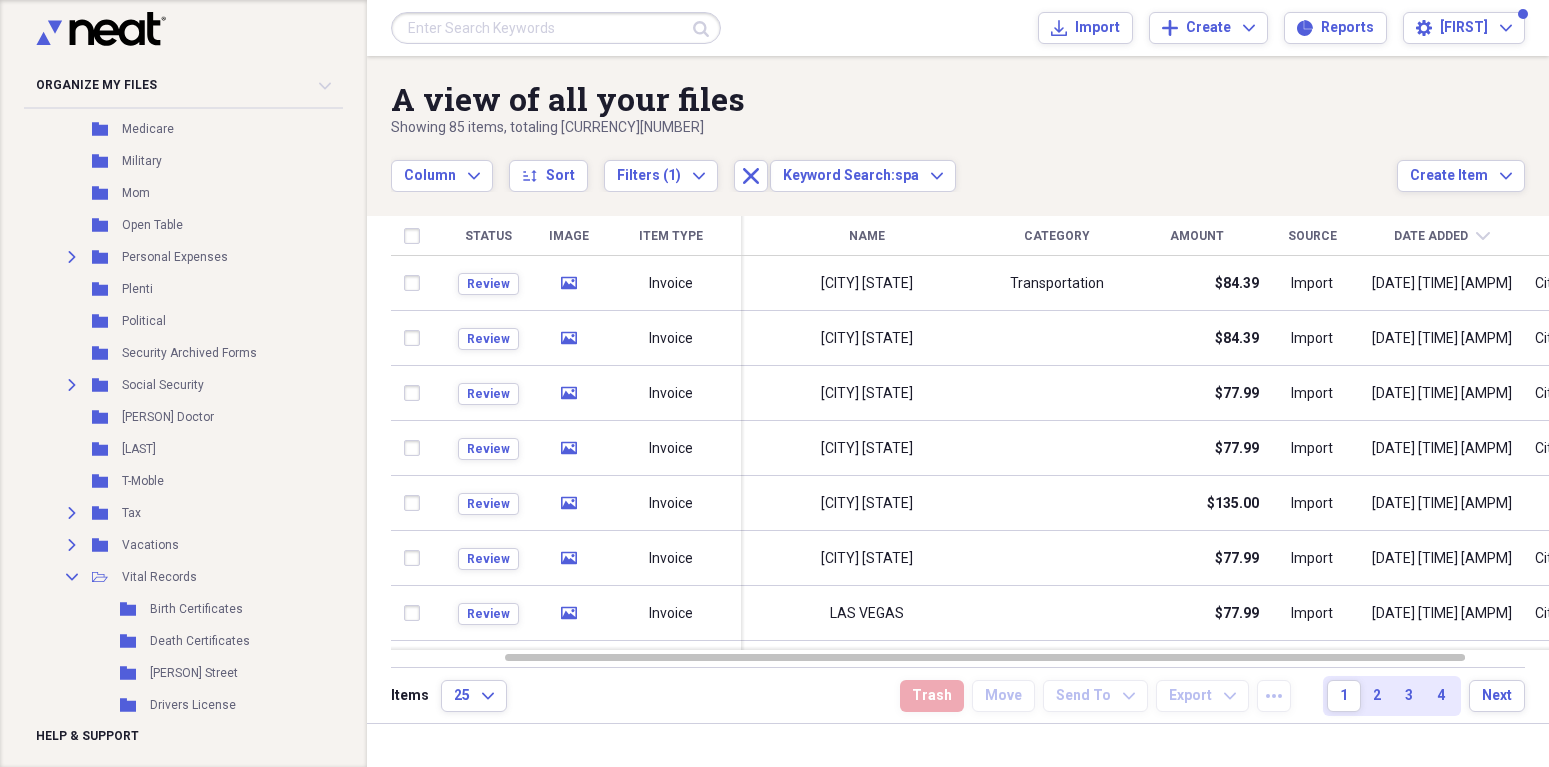 click on "Date Added" at bounding box center (1431, 236) 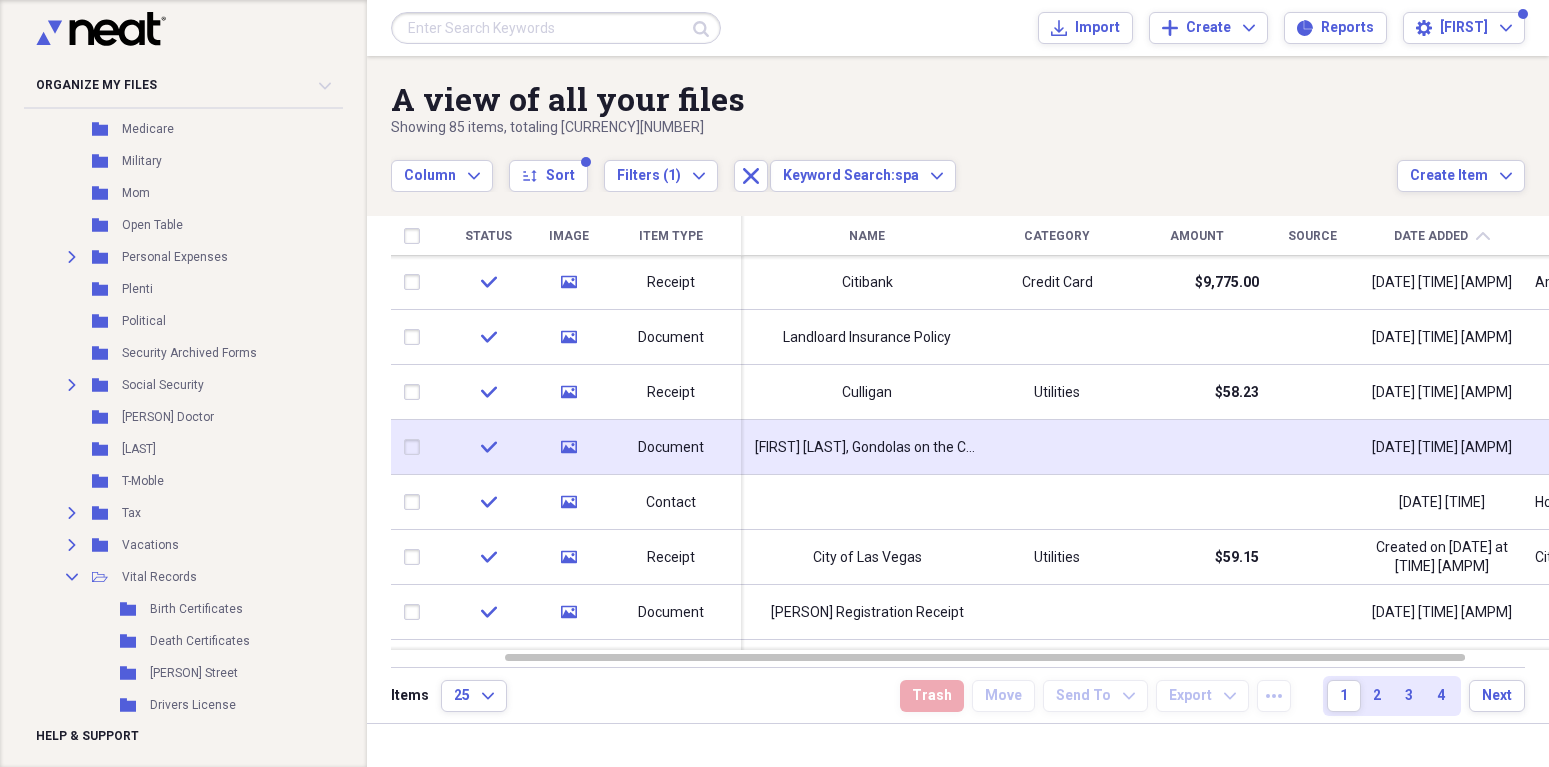 click at bounding box center (1057, 447) 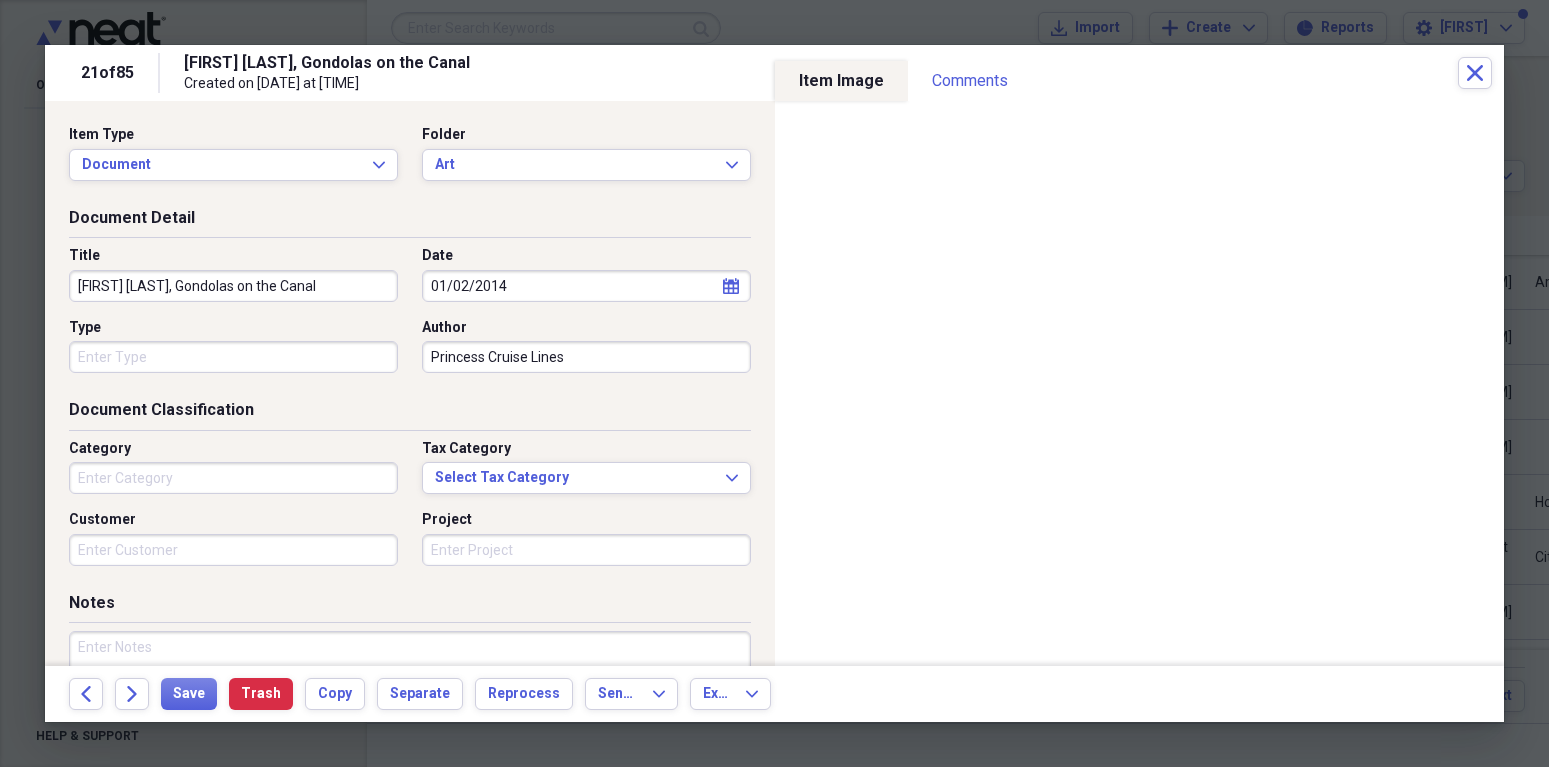 click on "Sam Park, Gondolas on the Canal" at bounding box center [233, 286] 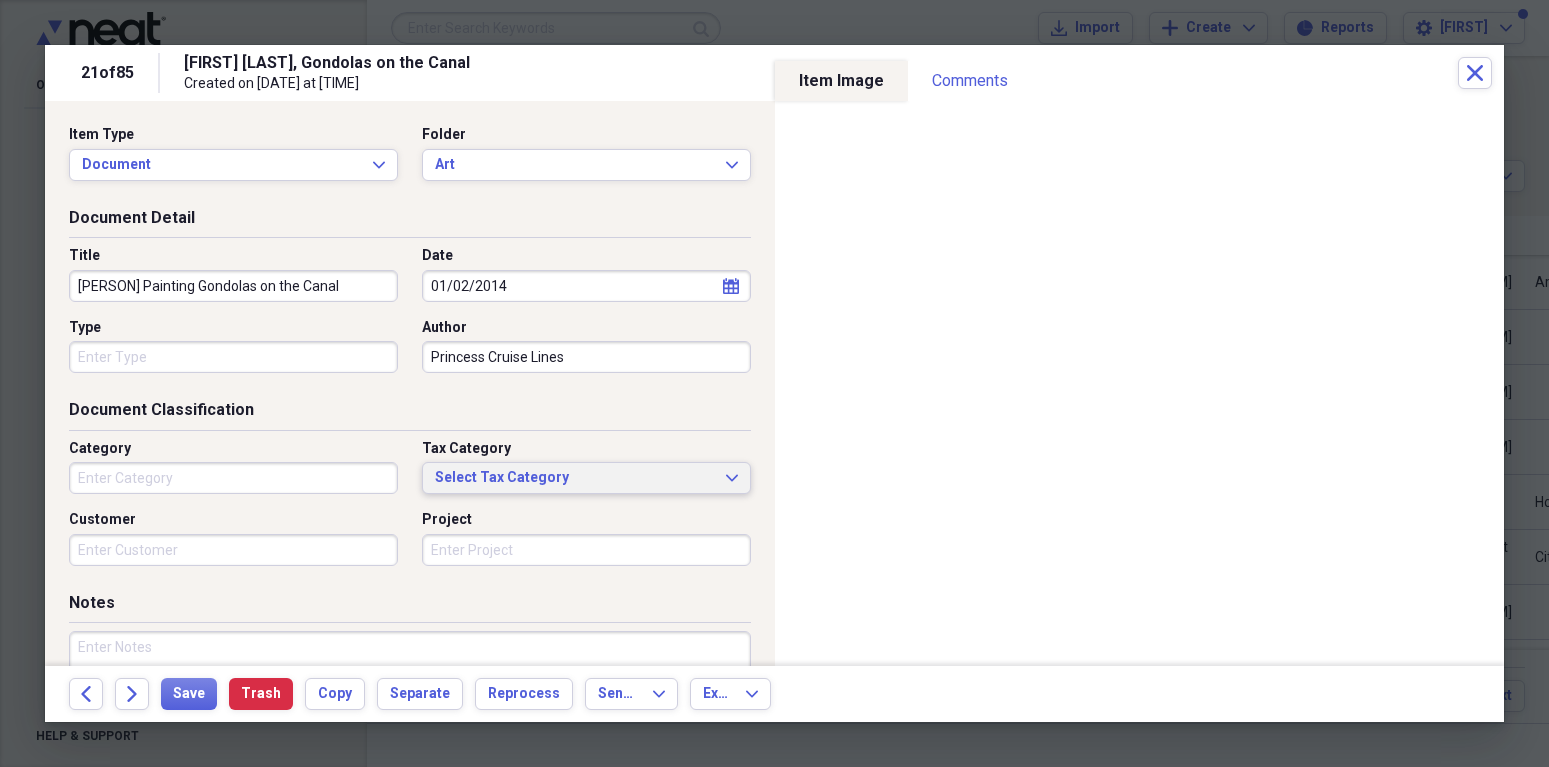 type on "Princess Painting Gondolas on the Canal" 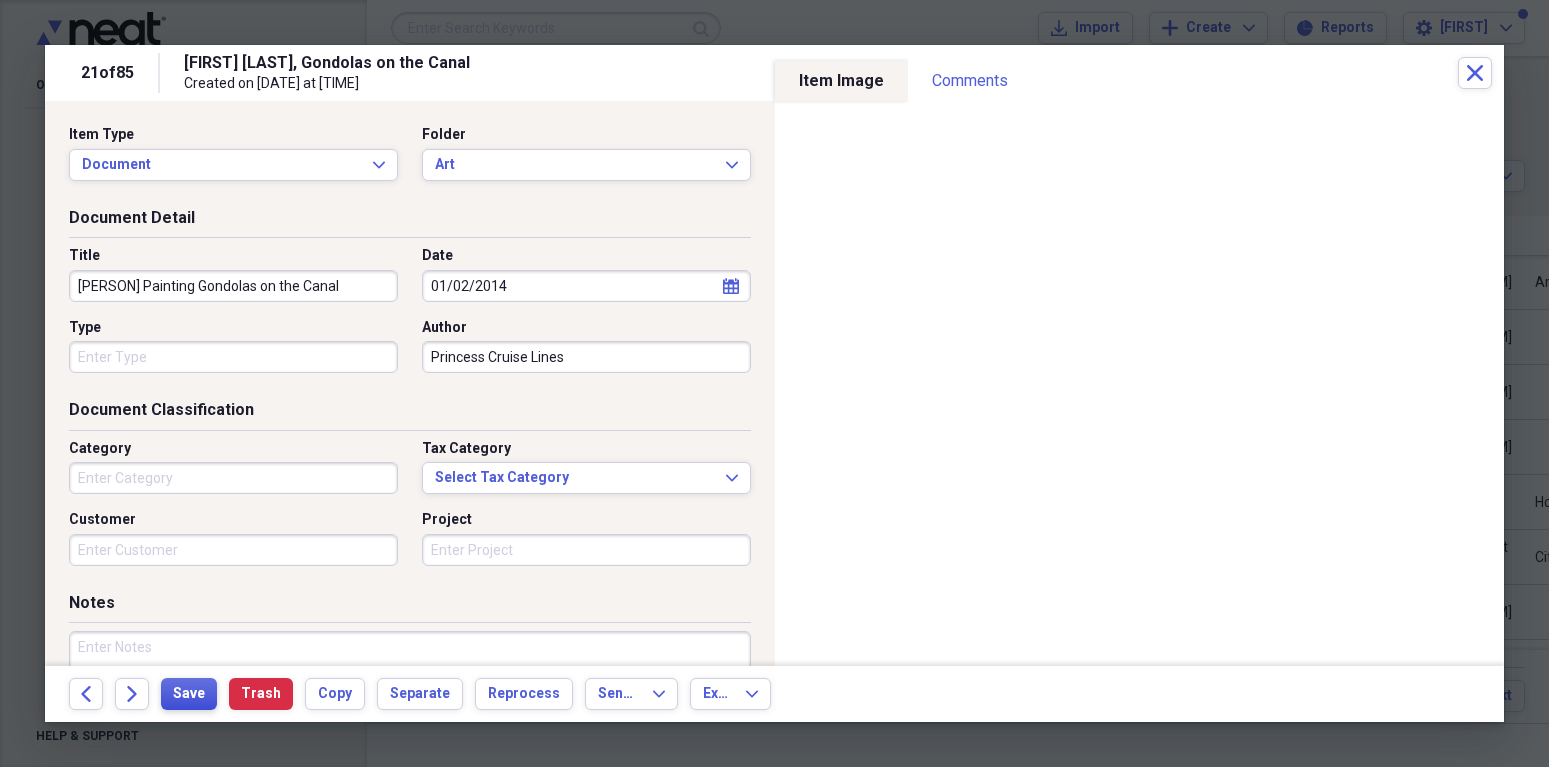 click on "Save" at bounding box center (189, 694) 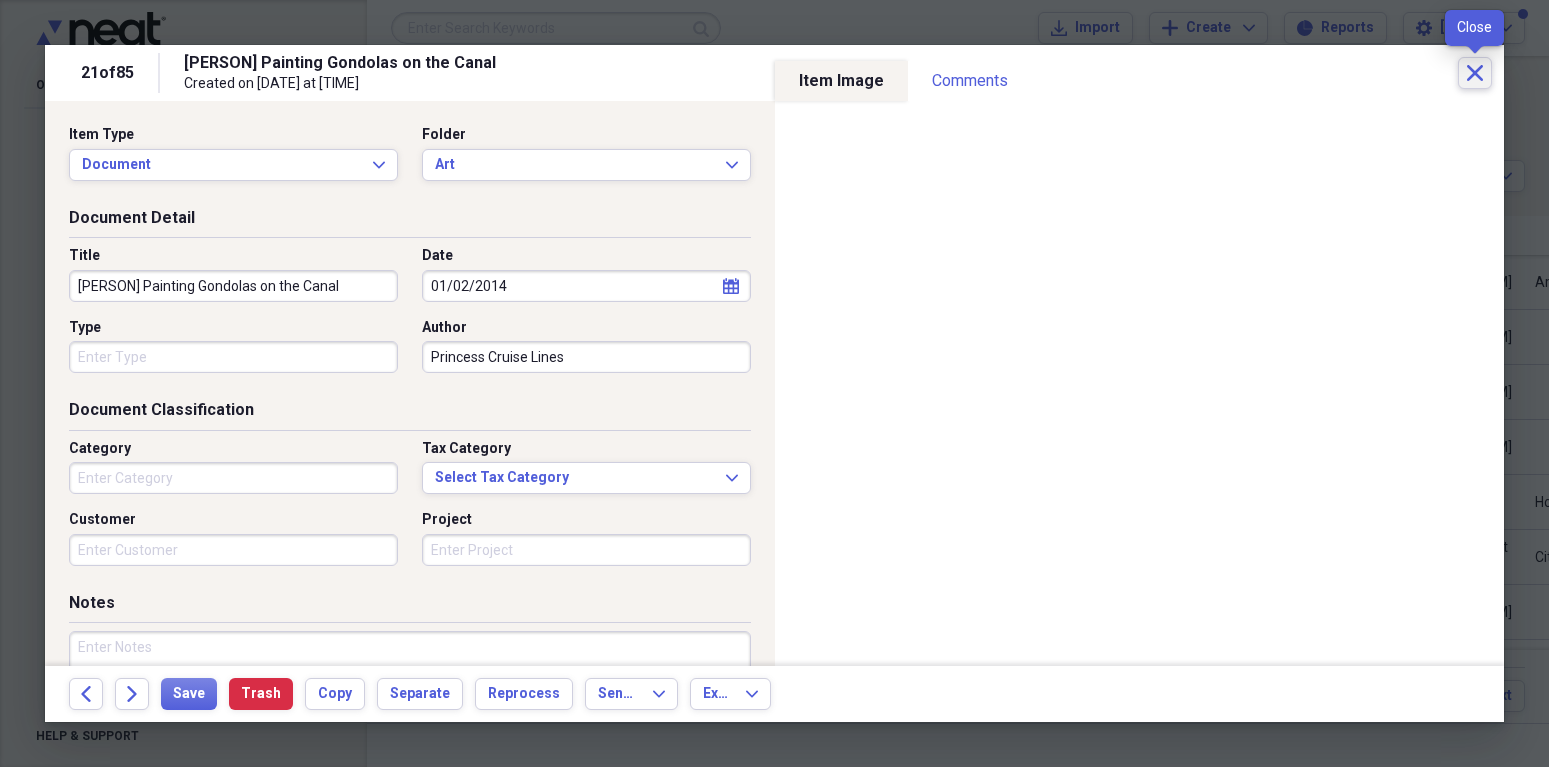 click on "Close" 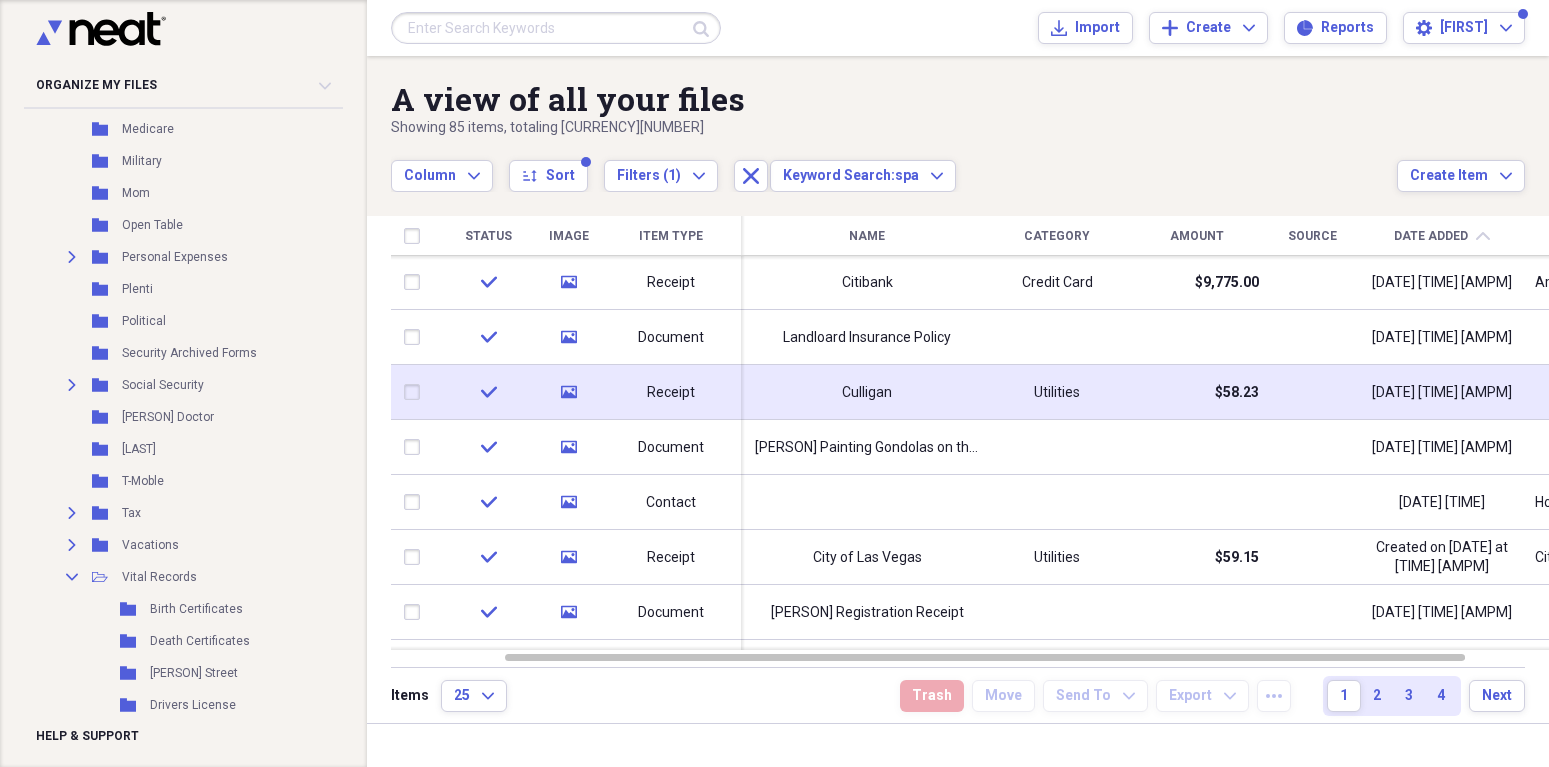 click on "Culligan" at bounding box center (867, 392) 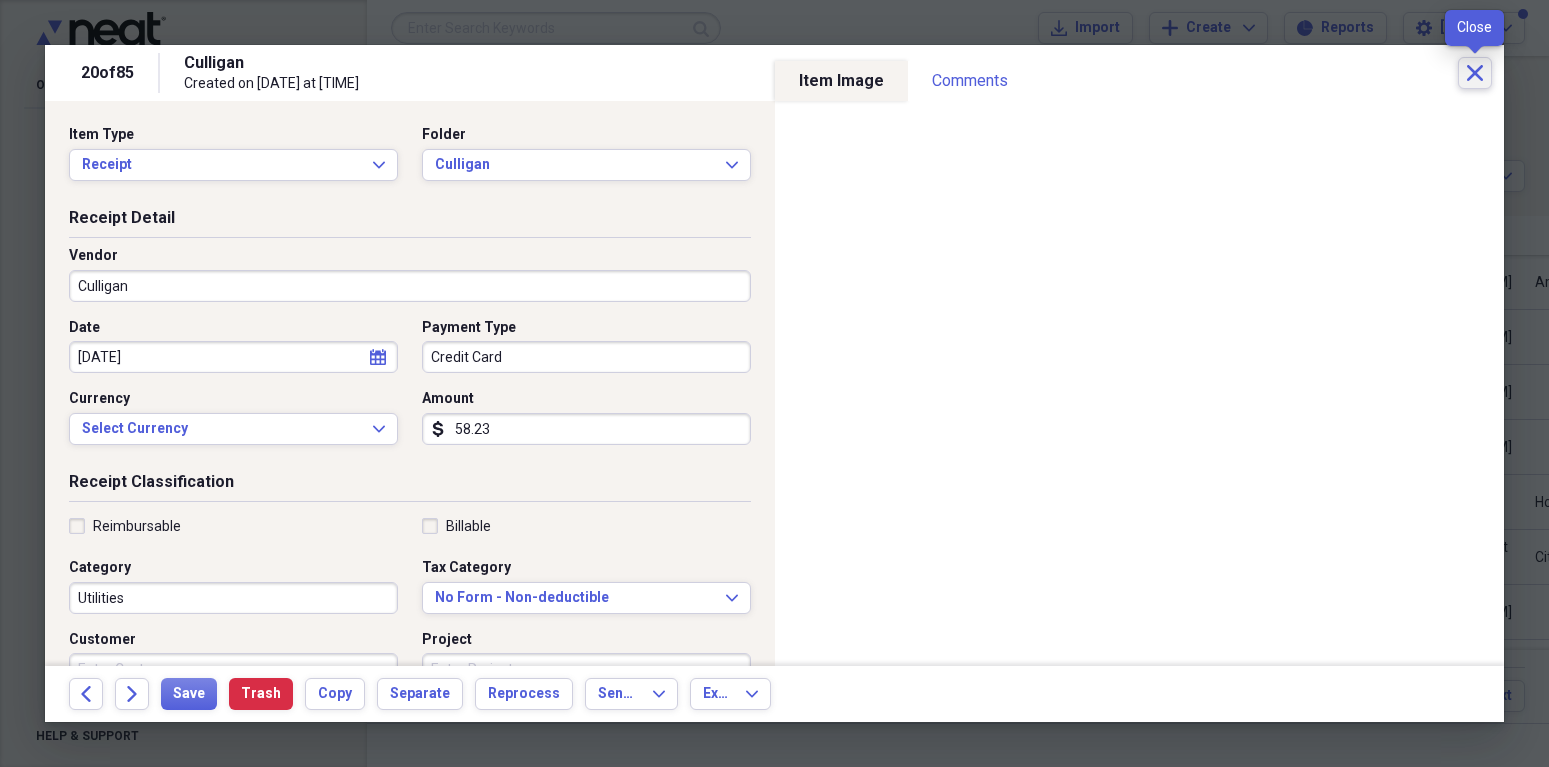 click on "Close" 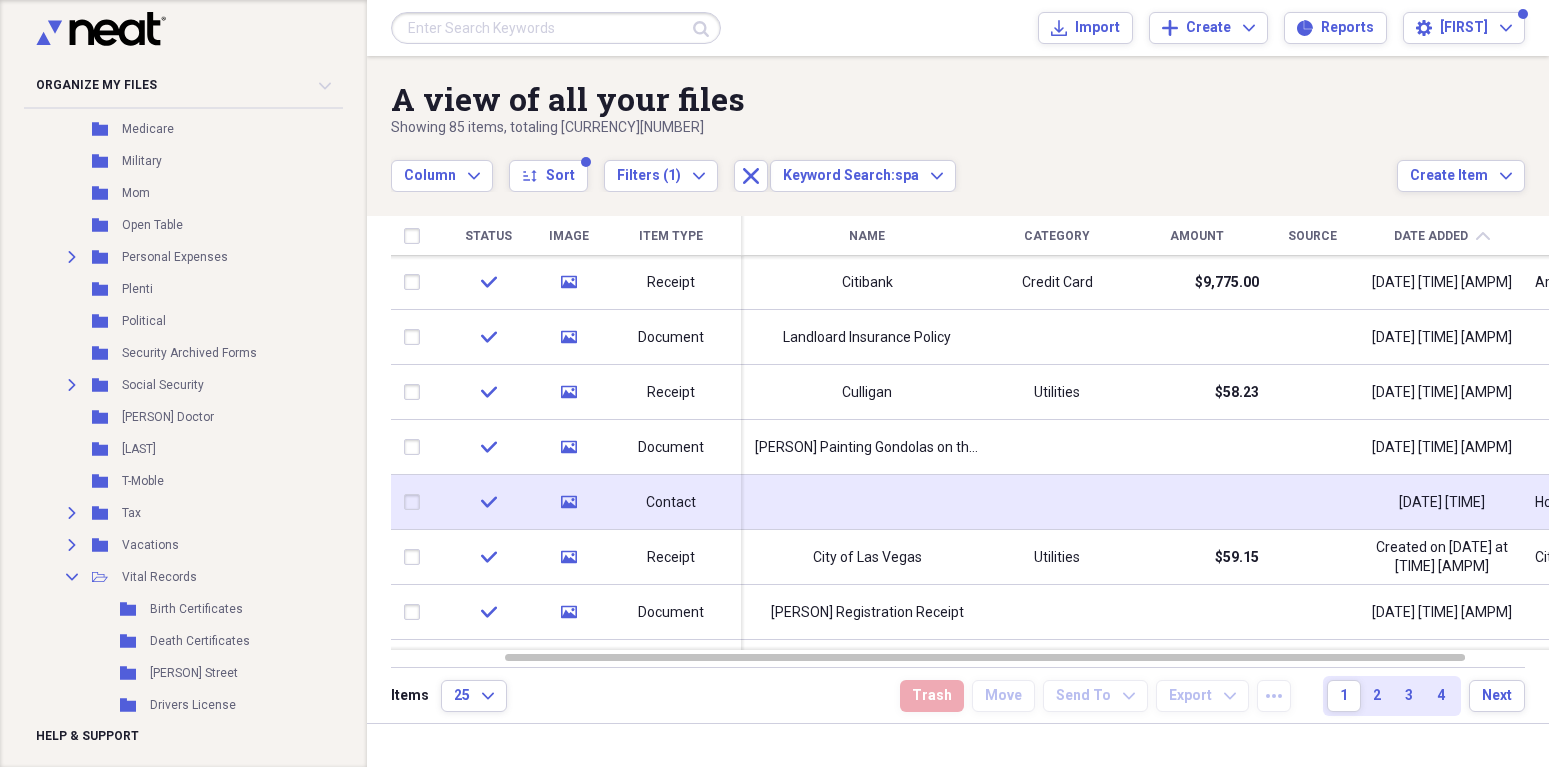 click at bounding box center [867, 502] 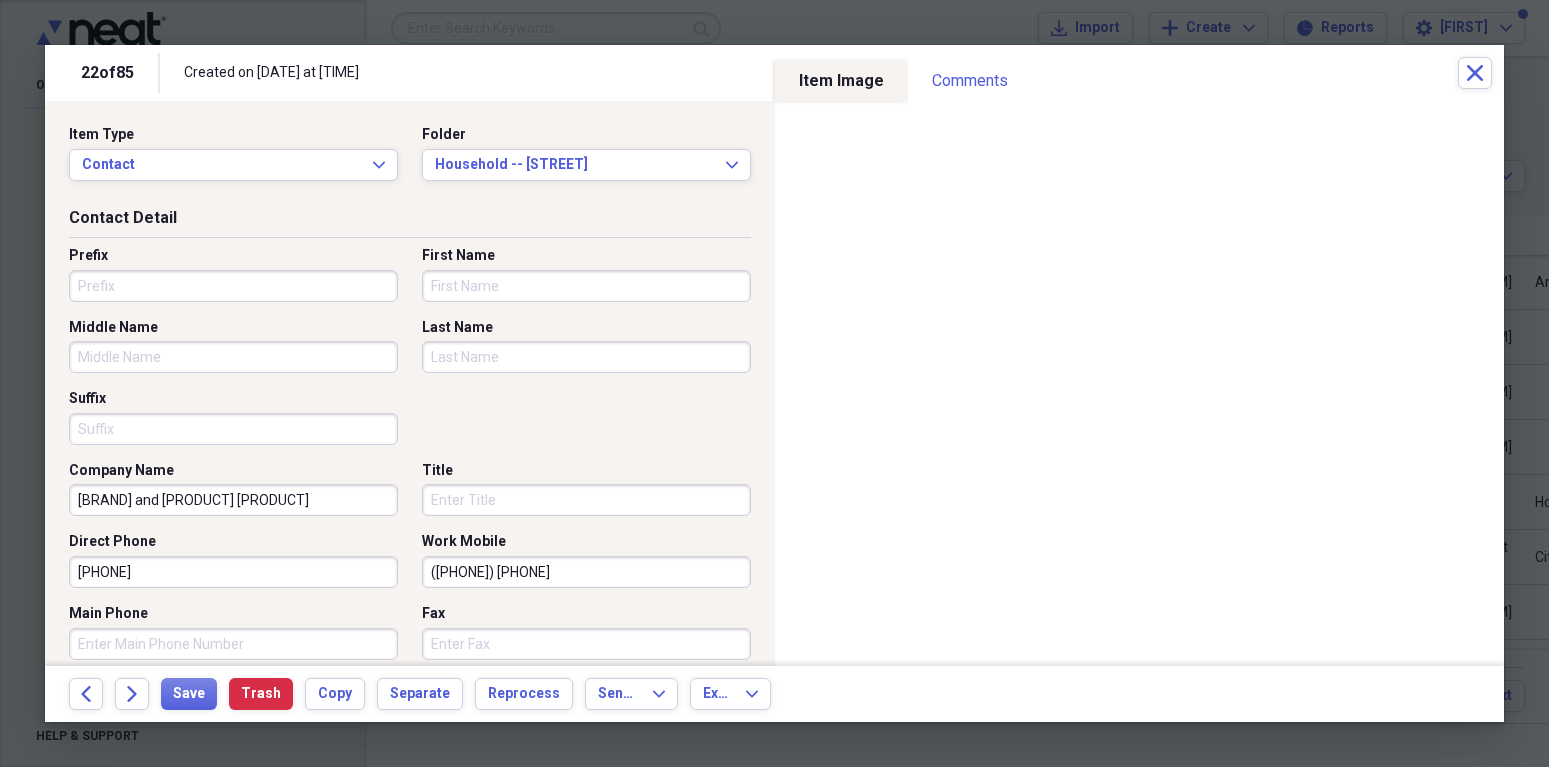 scroll, scrollTop: 114, scrollLeft: 0, axis: vertical 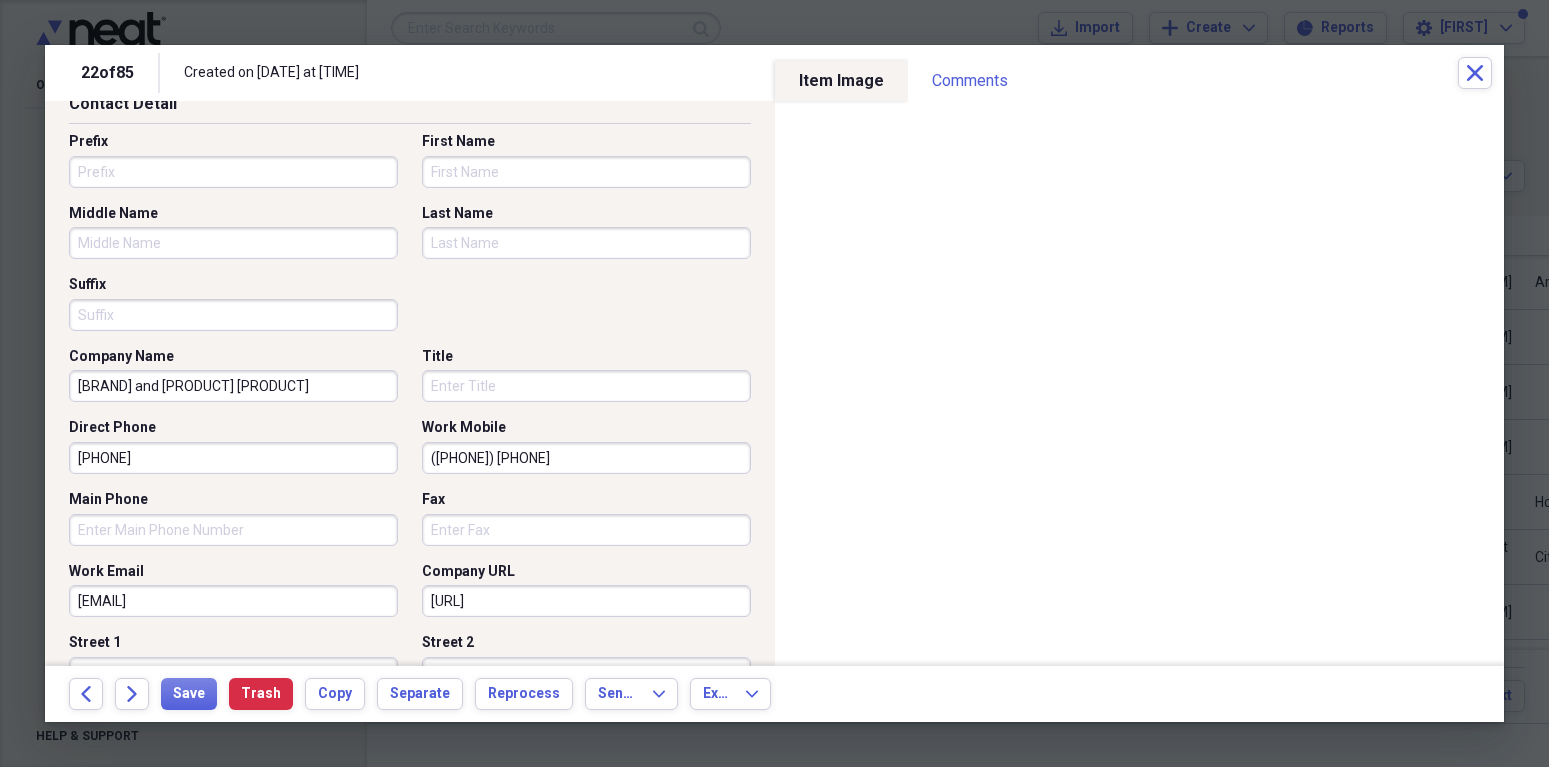 drag, startPoint x: 629, startPoint y: 596, endPoint x: 271, endPoint y: 570, distance: 358.9429 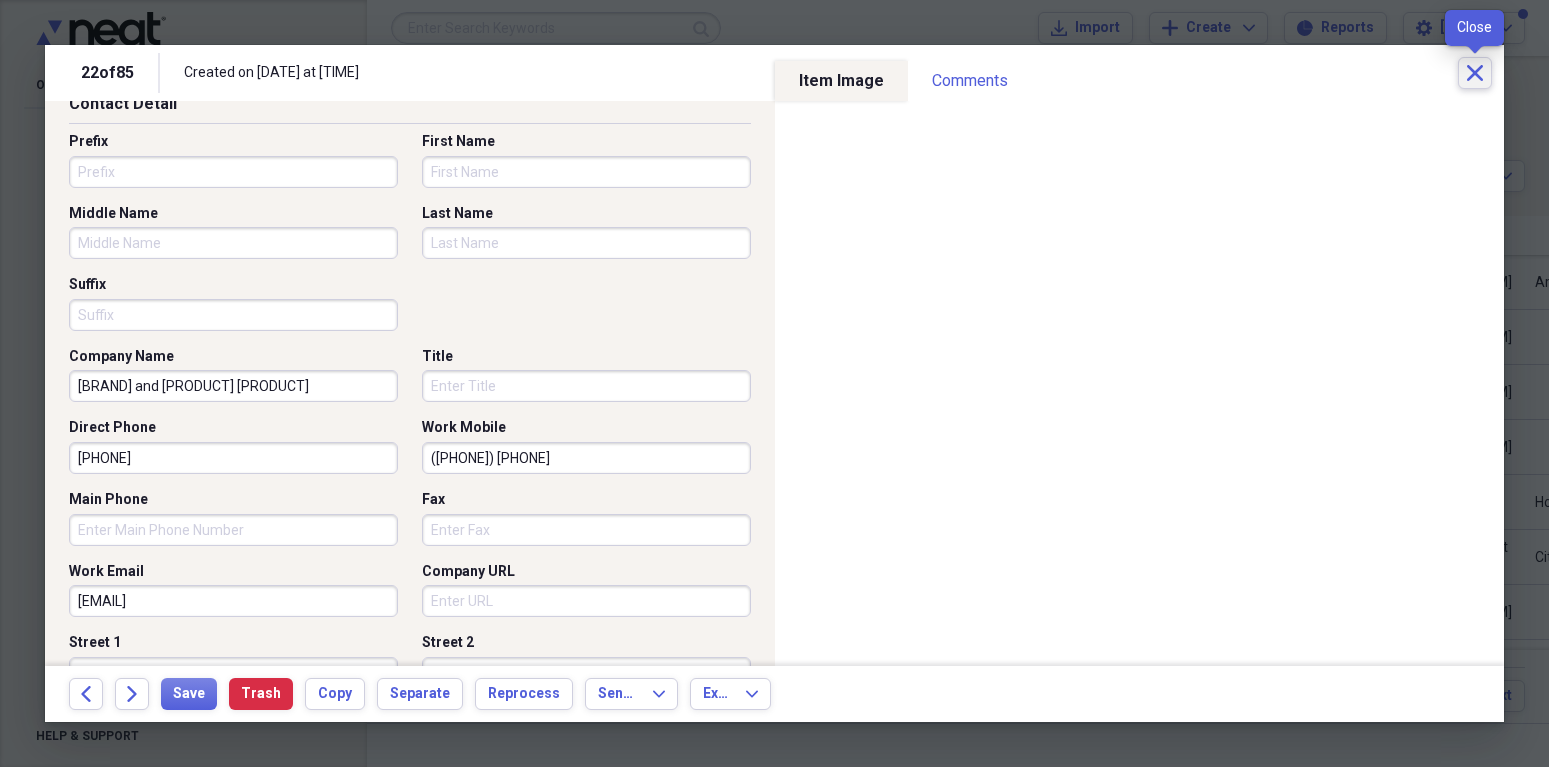 type 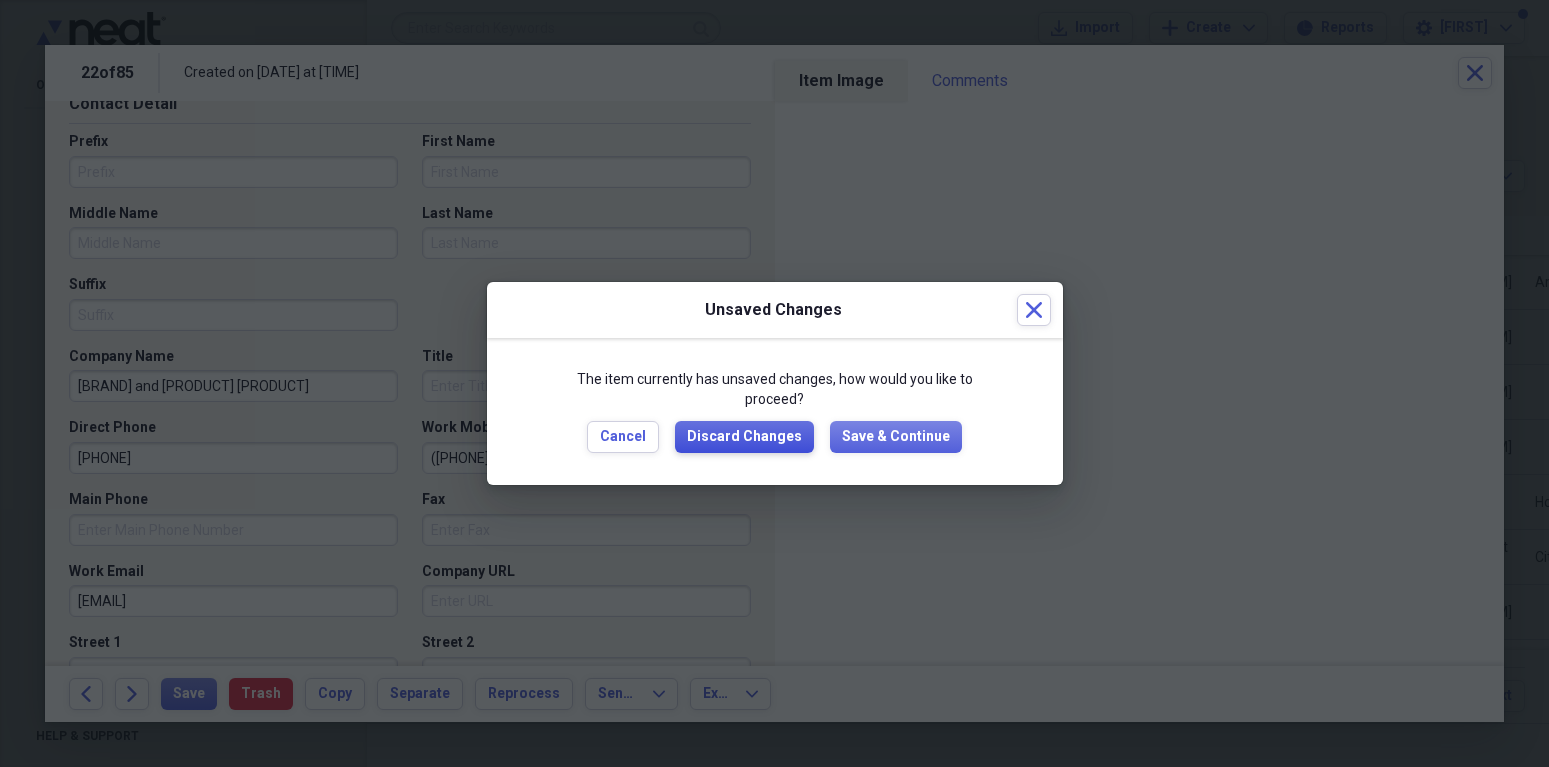 click on "Discard Changes" at bounding box center [744, 437] 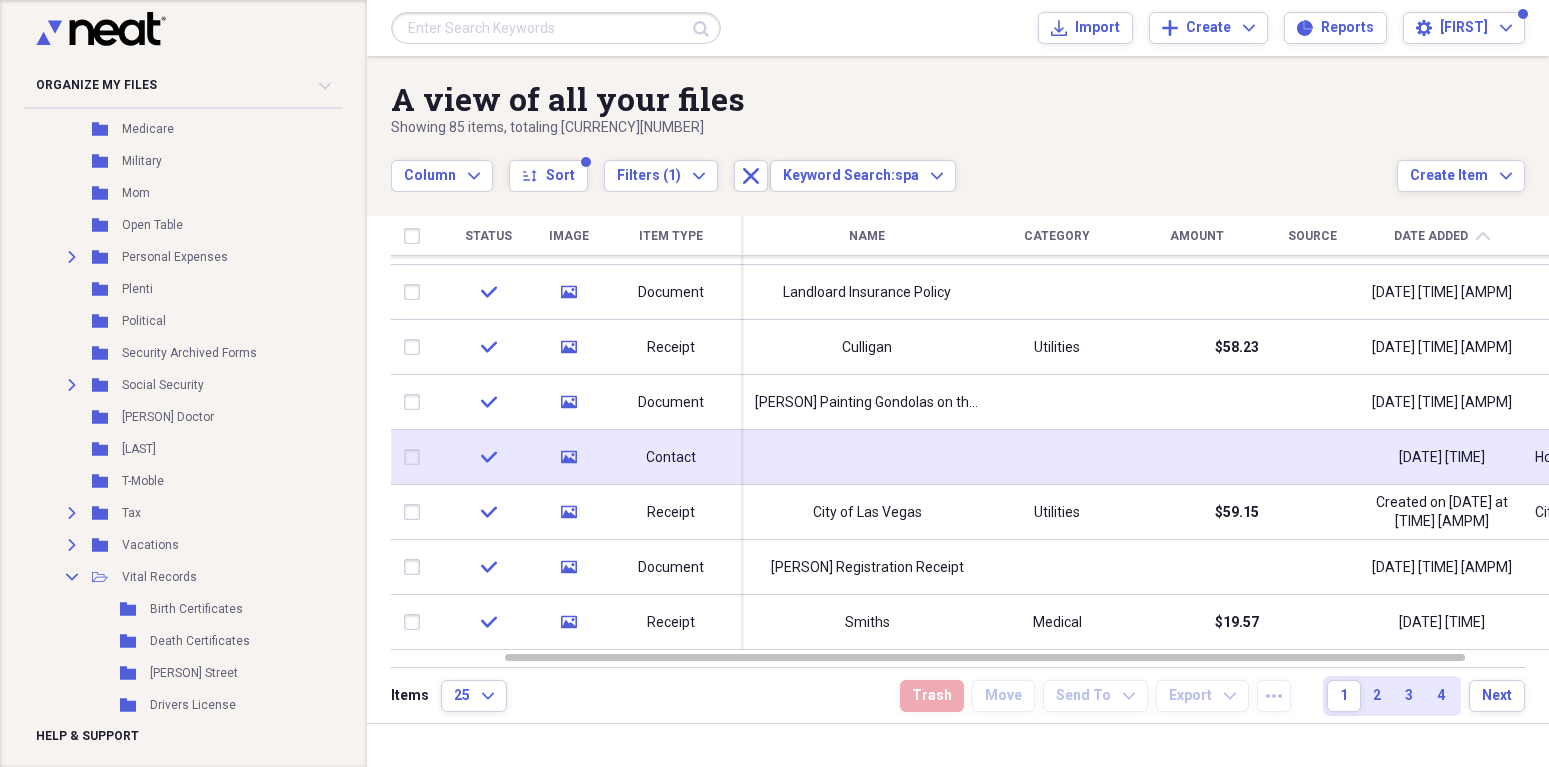 click at bounding box center [867, 457] 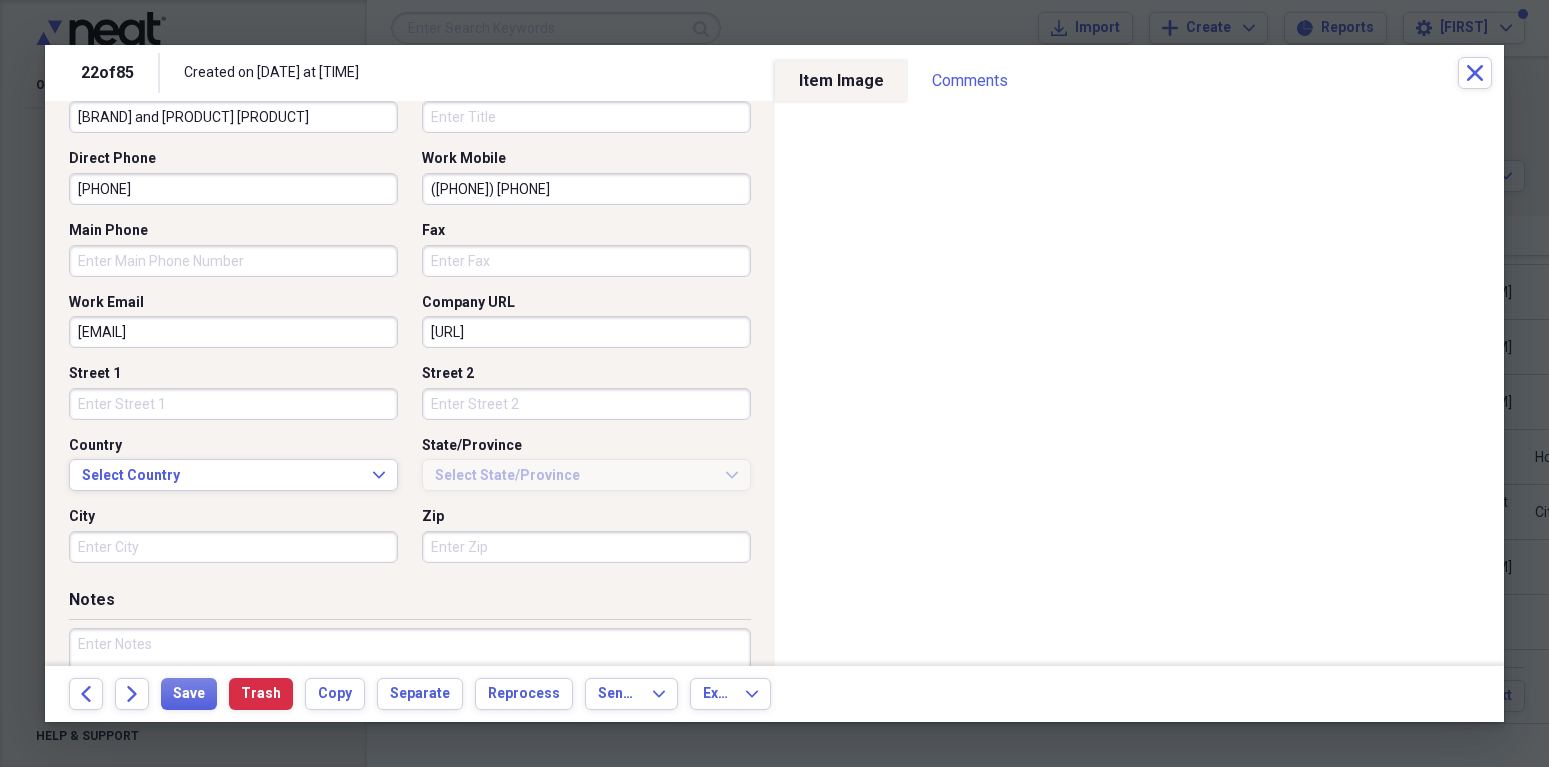 scroll, scrollTop: 323, scrollLeft: 0, axis: vertical 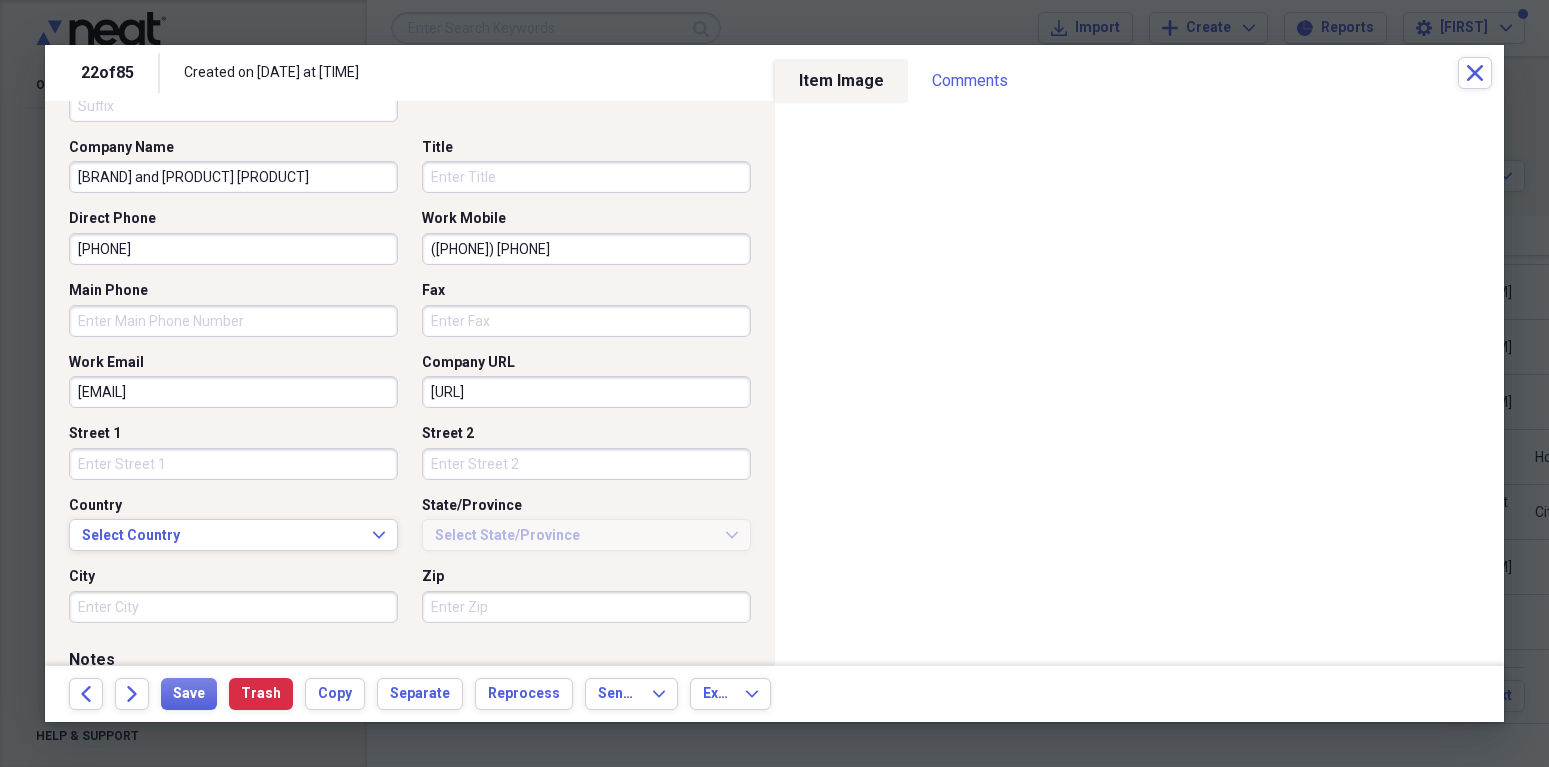 drag, startPoint x: 638, startPoint y: 402, endPoint x: 358, endPoint y: 368, distance: 282.05673 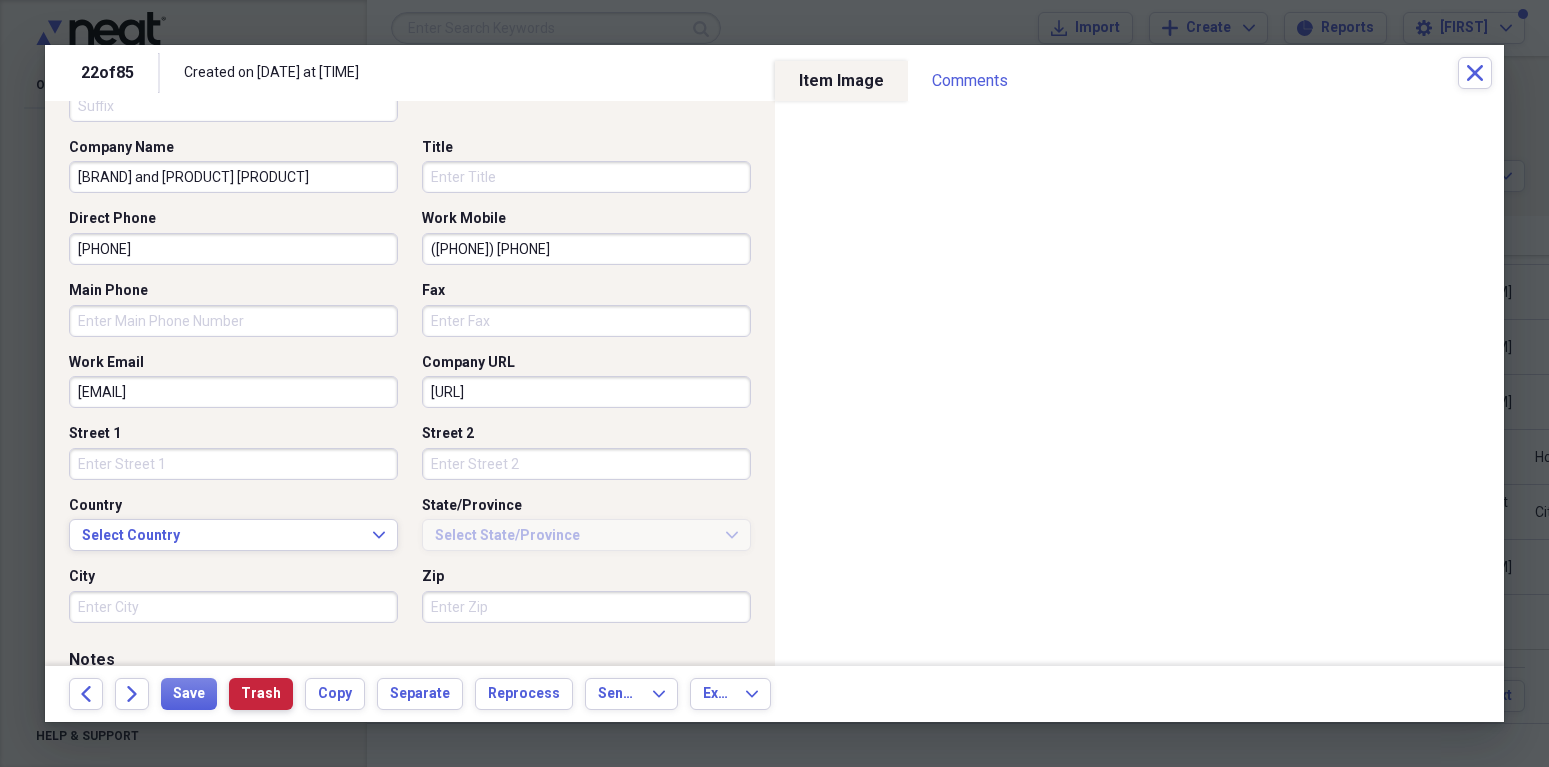 drag, startPoint x: 251, startPoint y: 699, endPoint x: 241, endPoint y: 694, distance: 11.18034 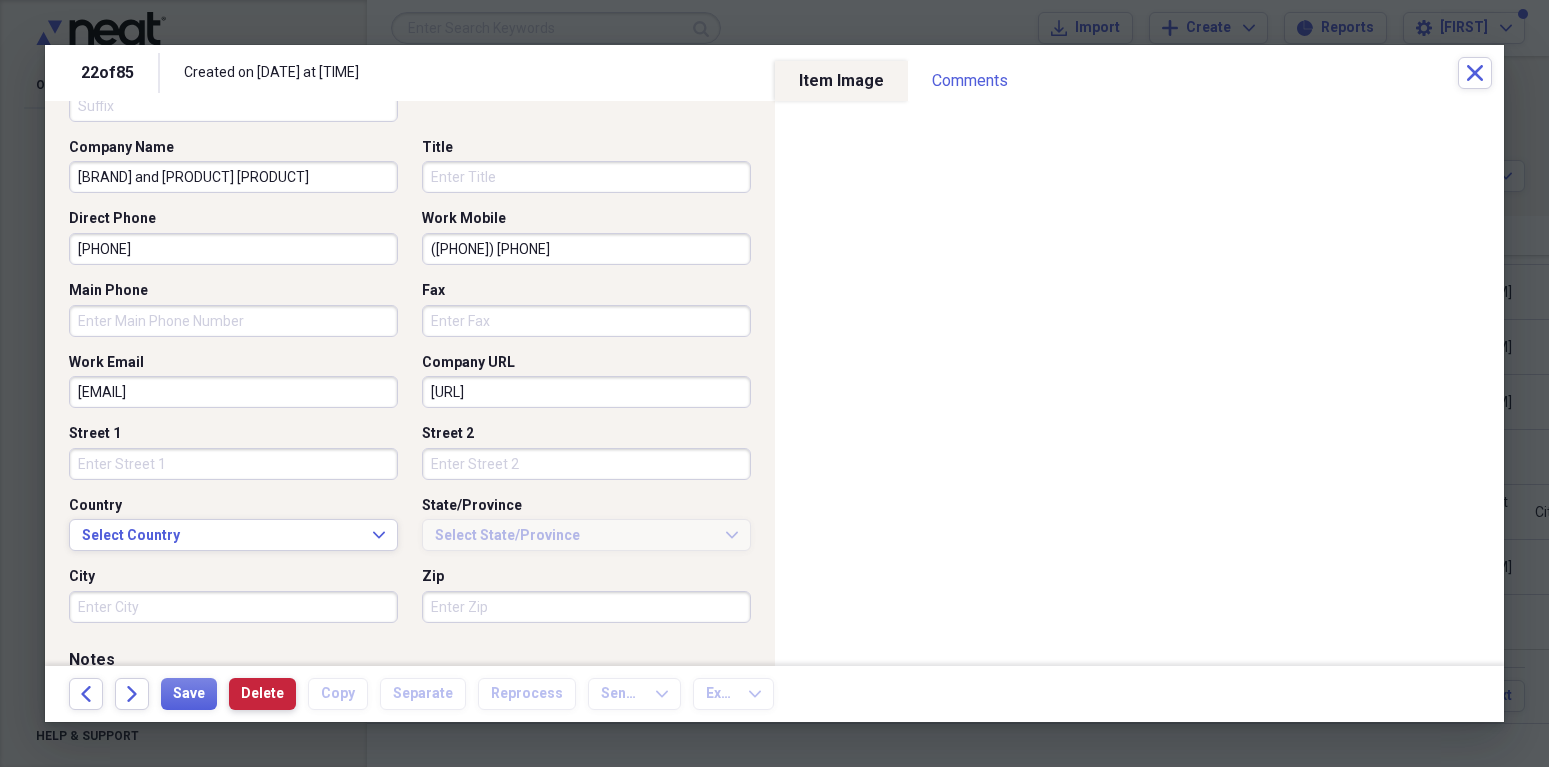 click on "Delete" at bounding box center [262, 694] 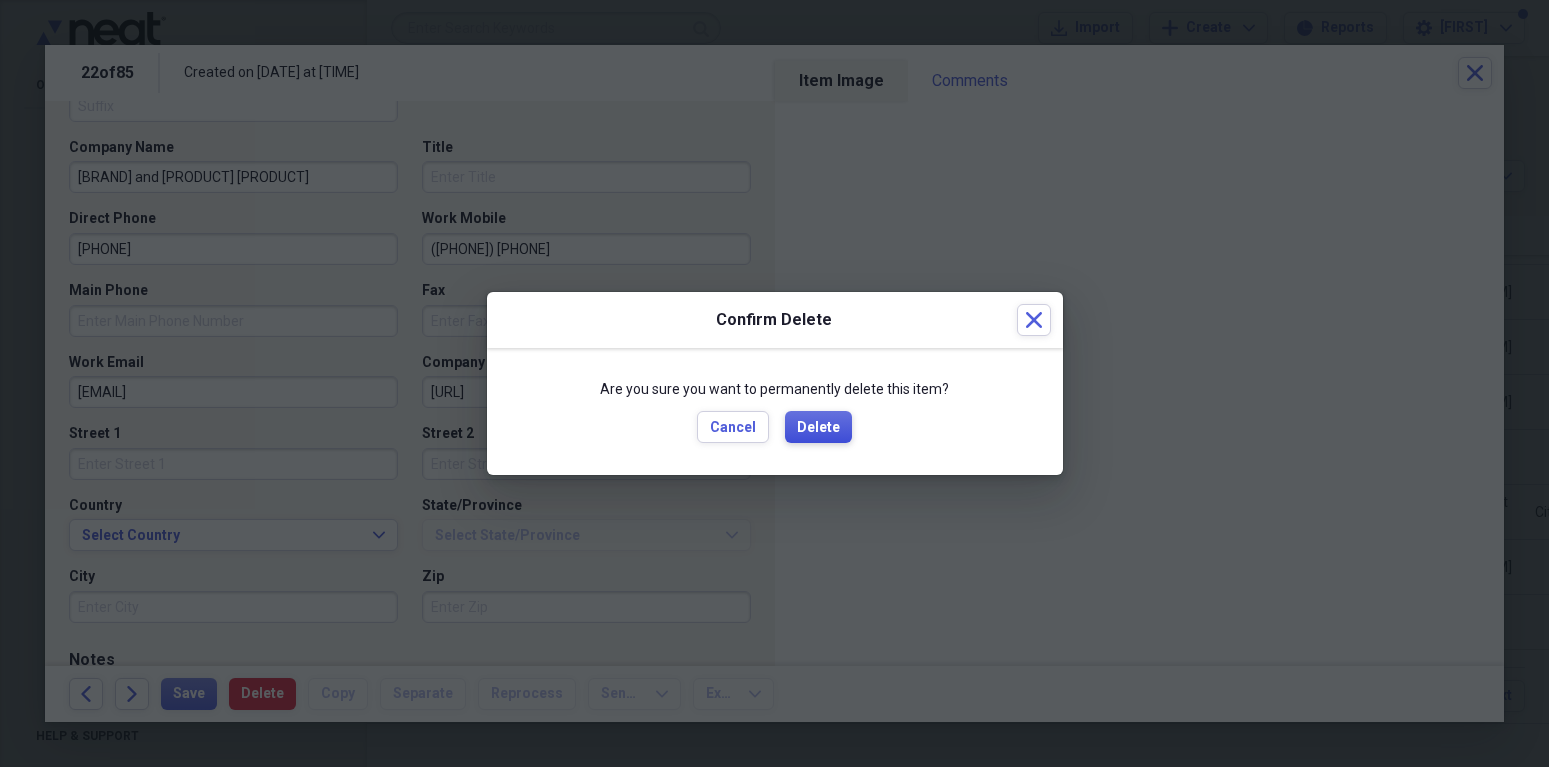click on "Delete" at bounding box center [818, 428] 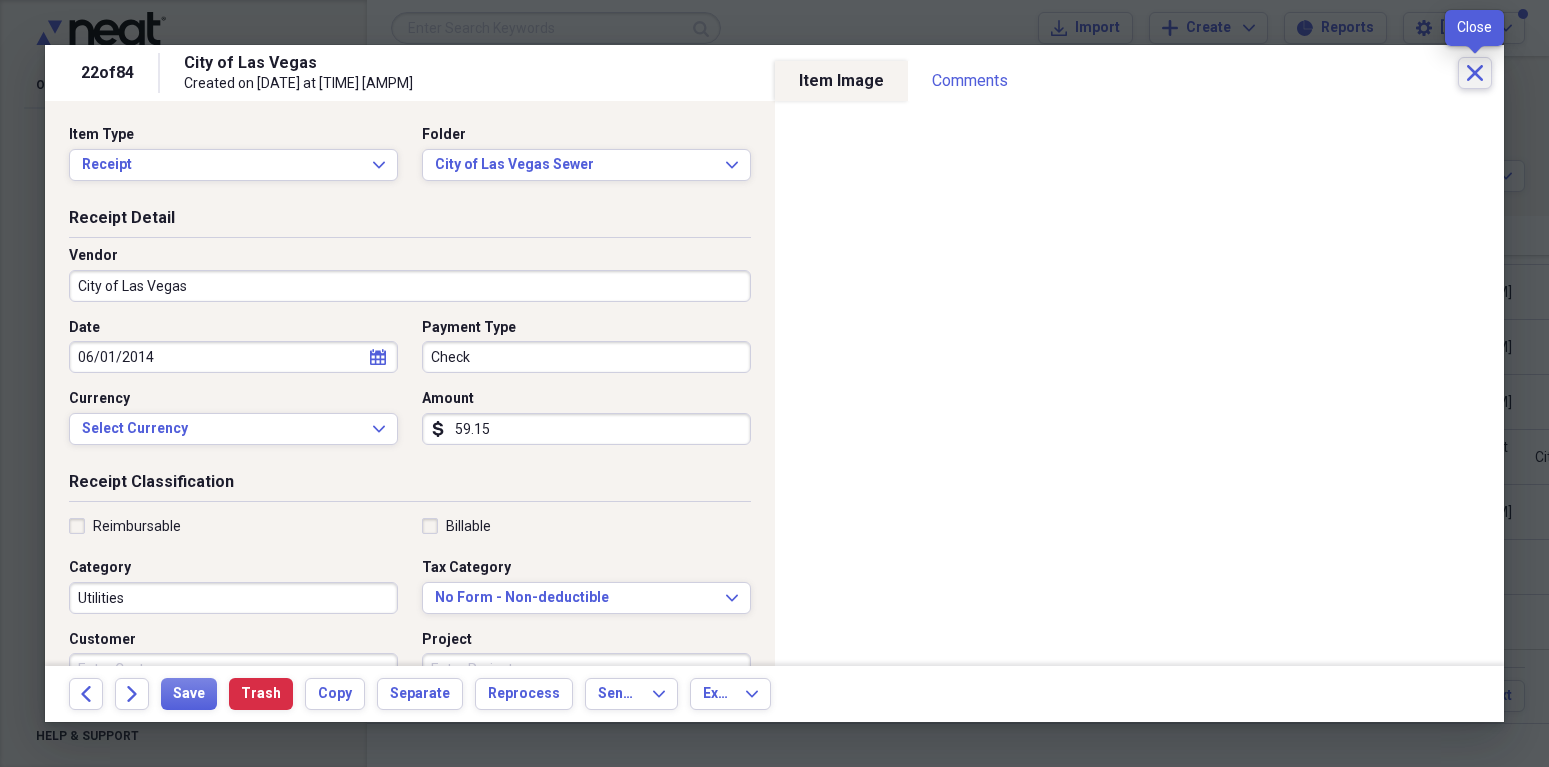 click on "Close" at bounding box center [1475, 73] 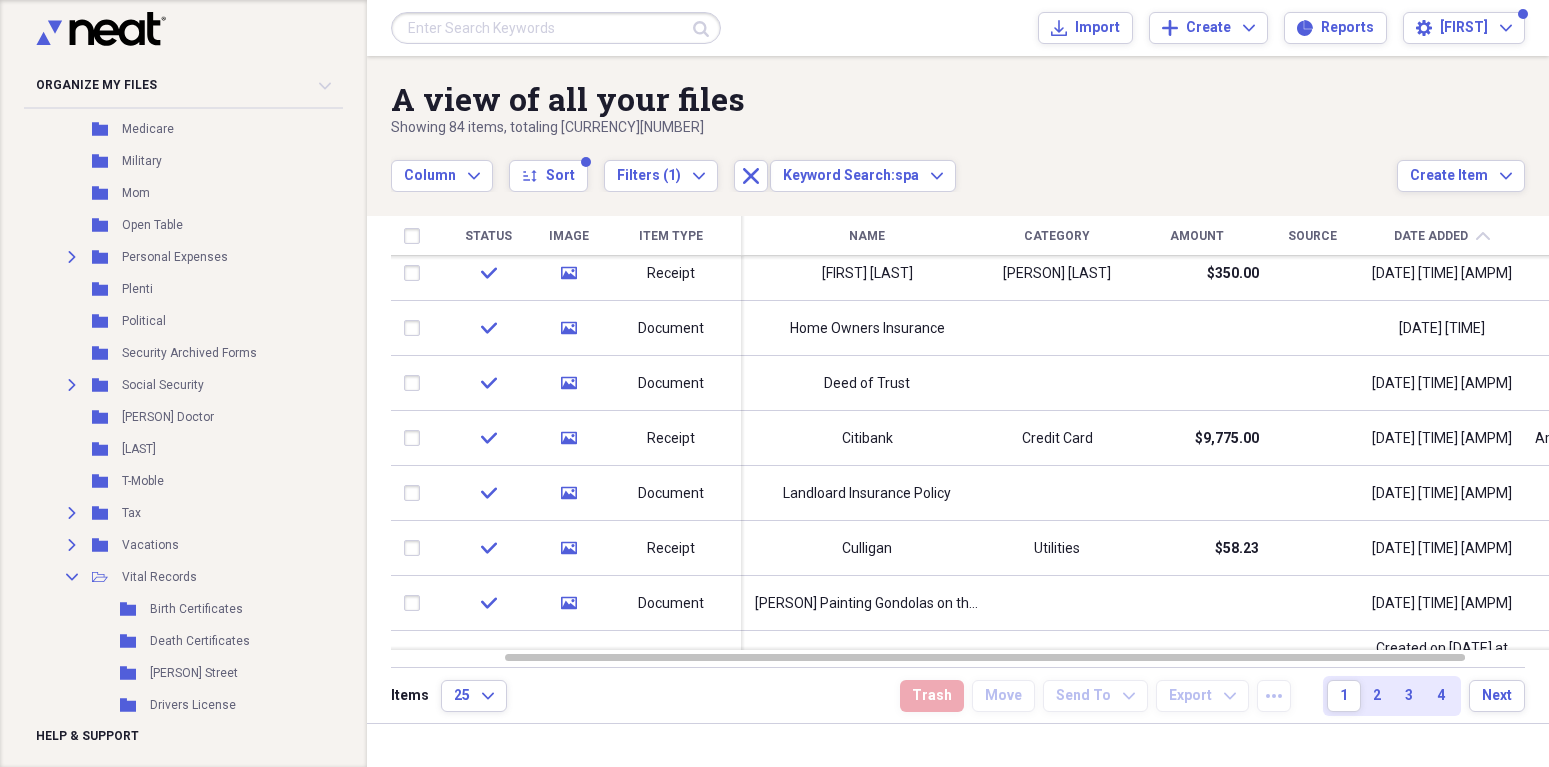 click at bounding box center [556, 28] 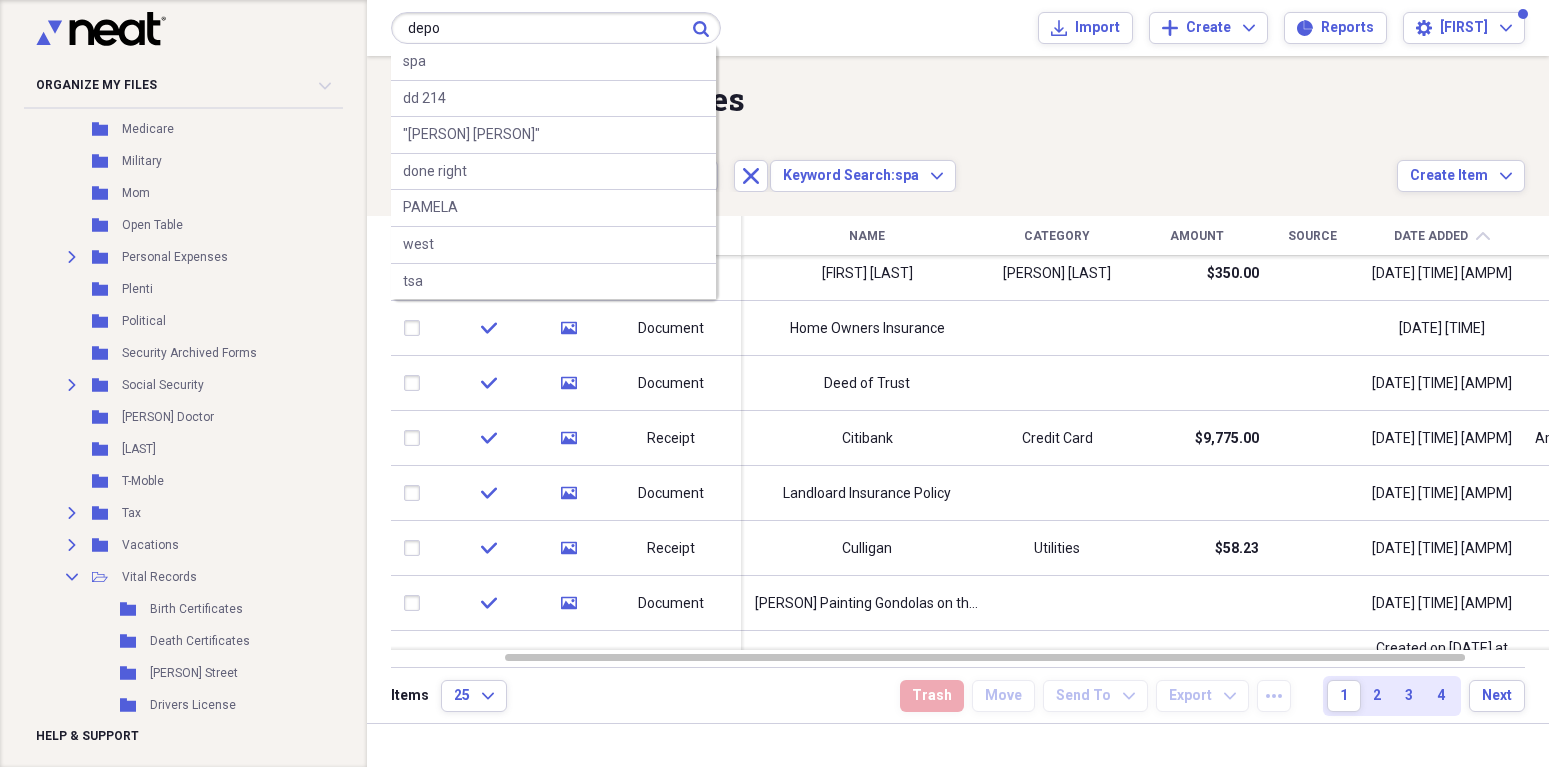 type on "depo" 